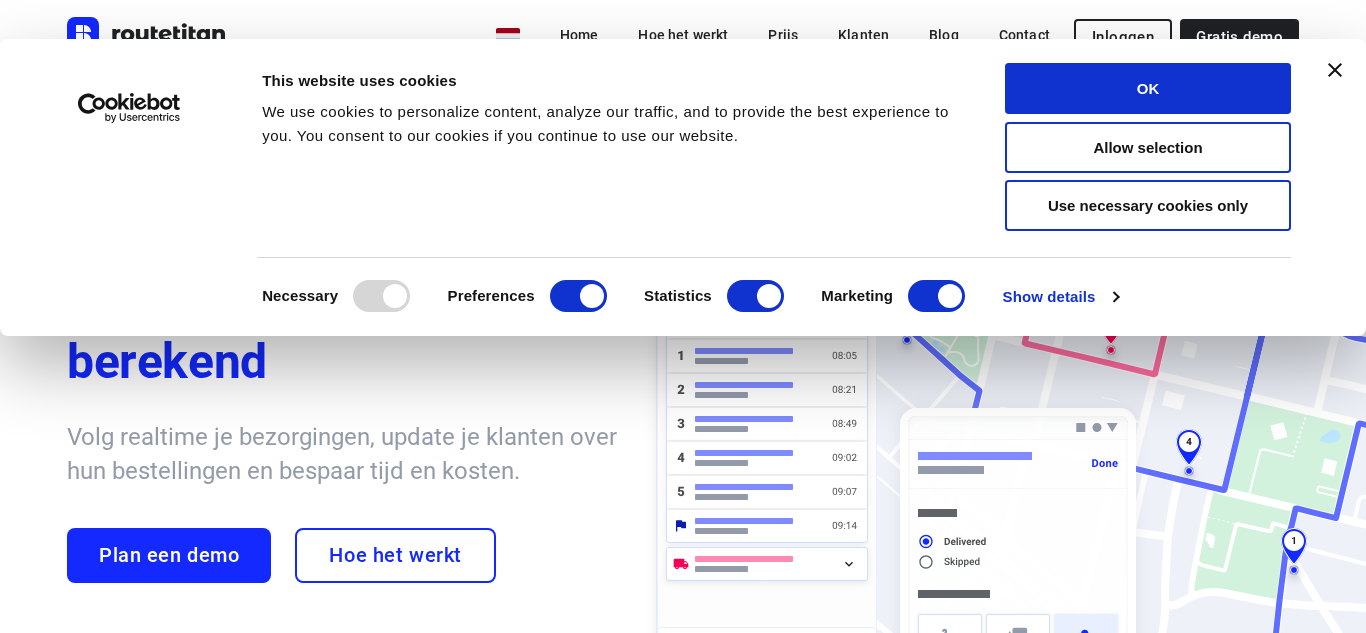 scroll, scrollTop: 0, scrollLeft: 0, axis: both 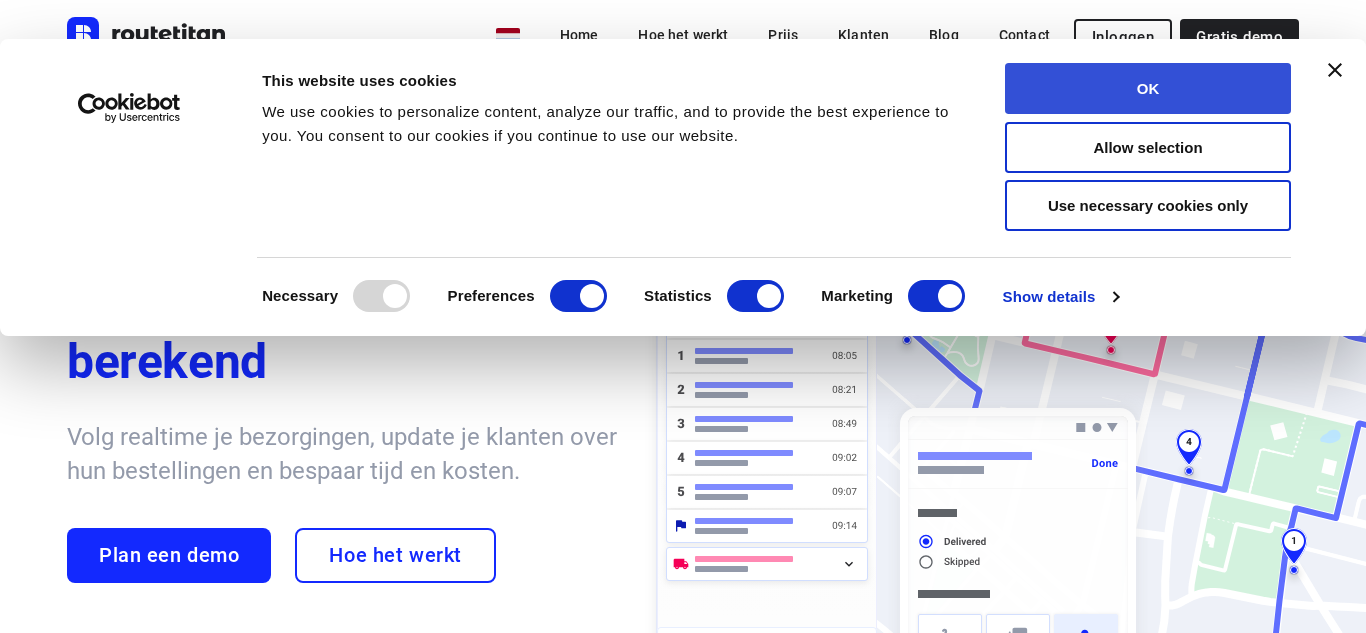 click on "OK" at bounding box center (1148, 88) 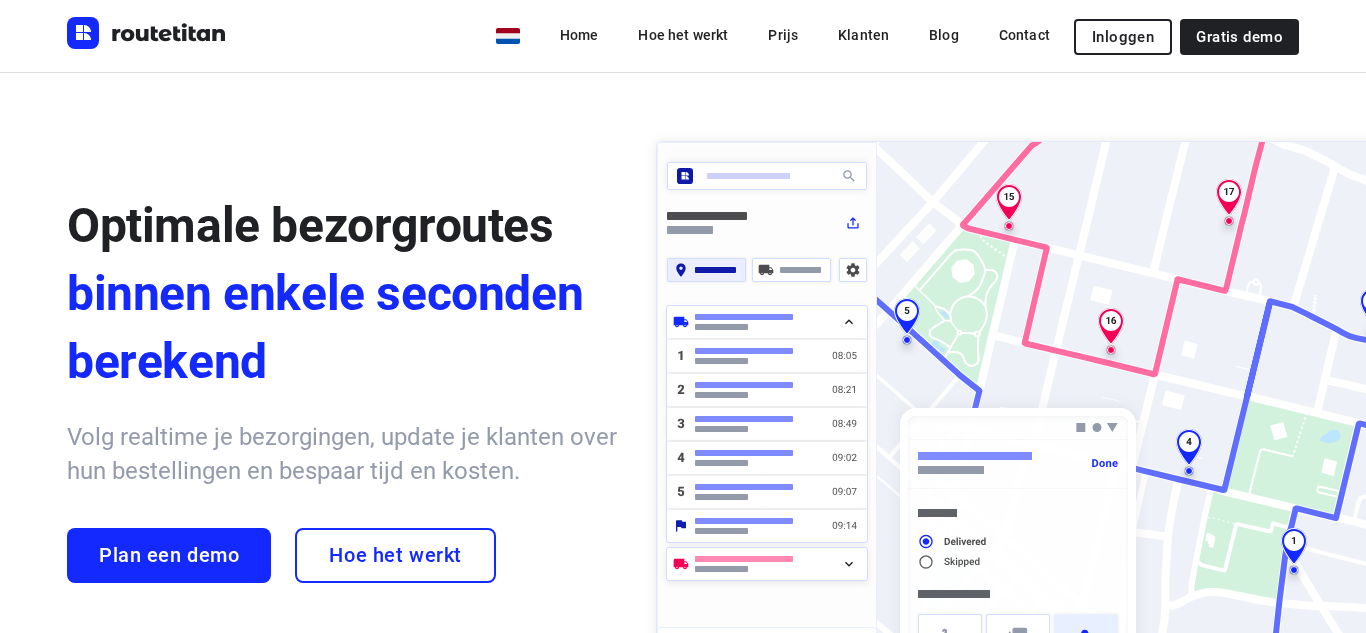click on "Inloggen" at bounding box center (1123, 37) 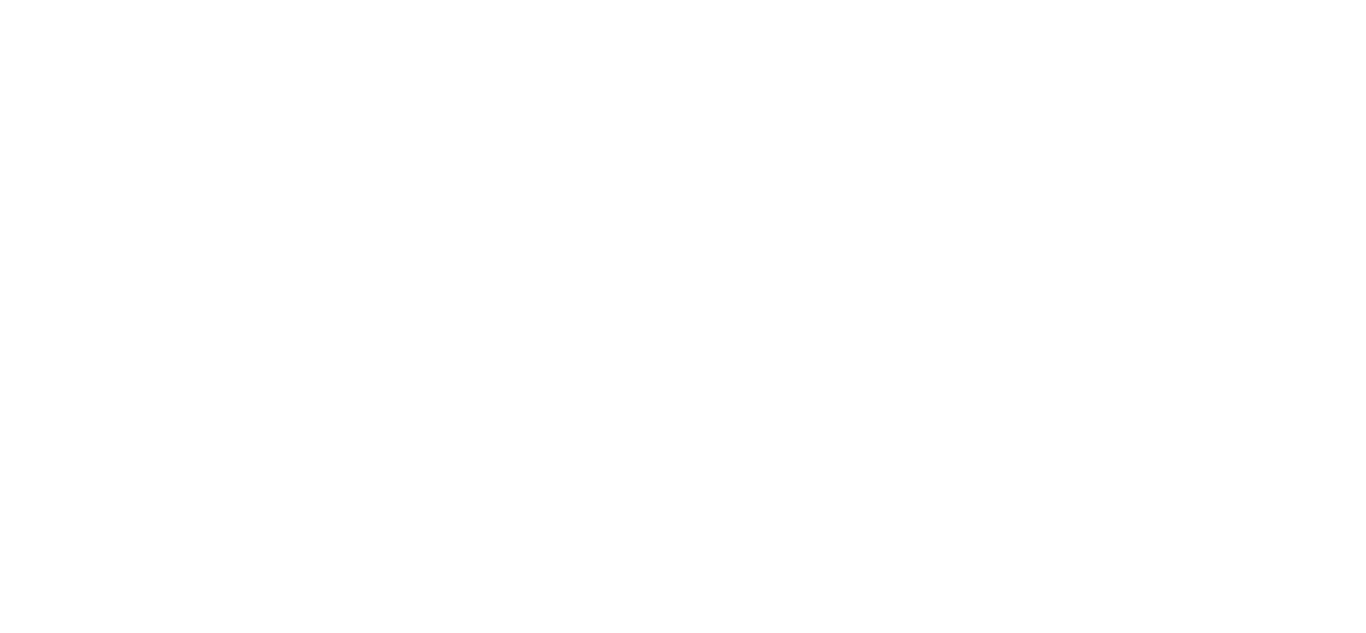 scroll, scrollTop: 0, scrollLeft: 0, axis: both 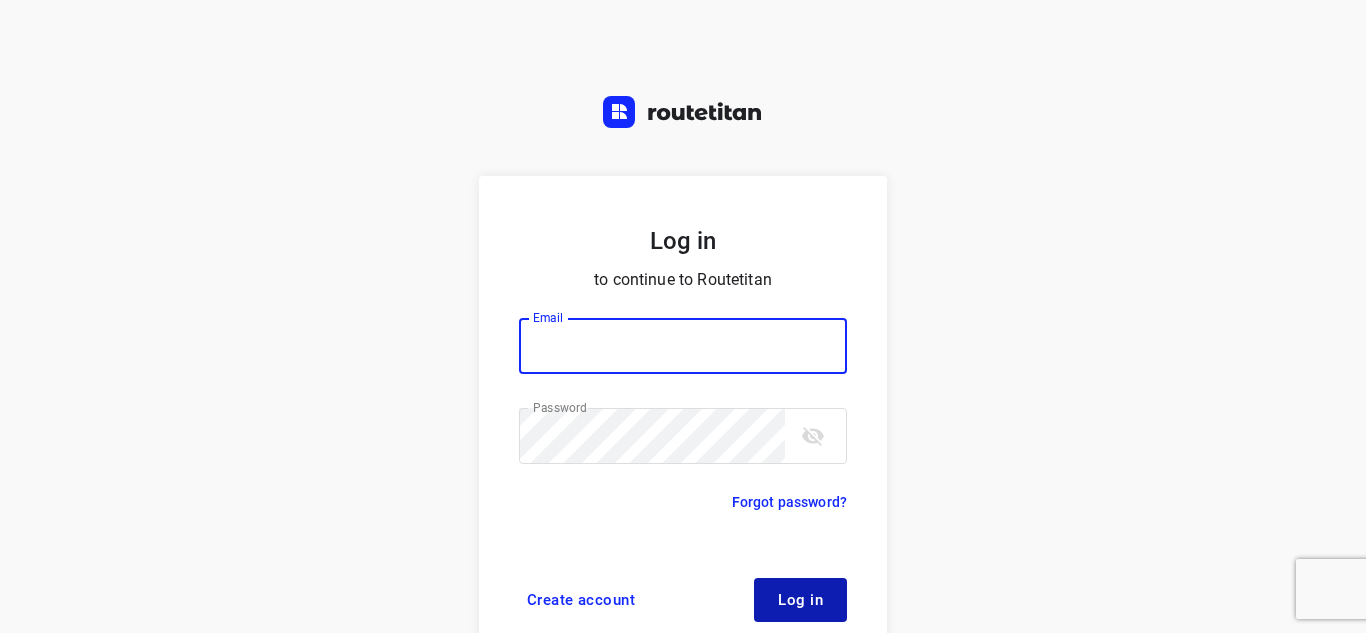 type on "[EMAIL]" 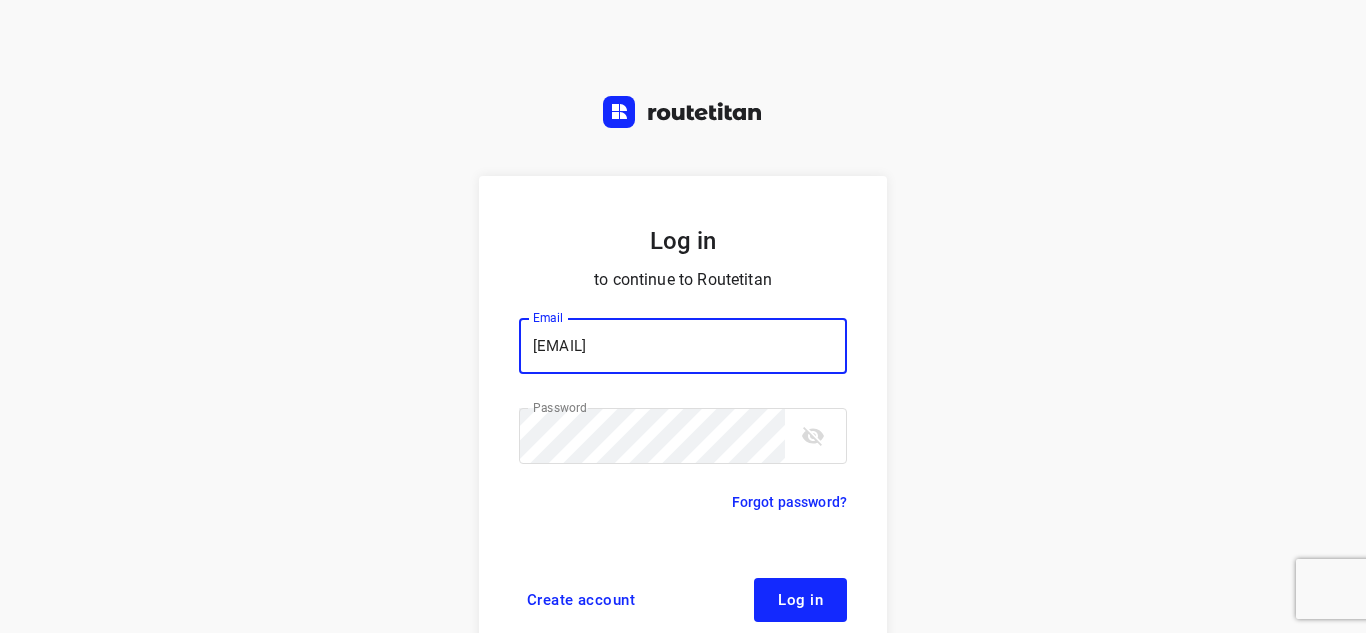 click on "Log in" at bounding box center (800, 600) 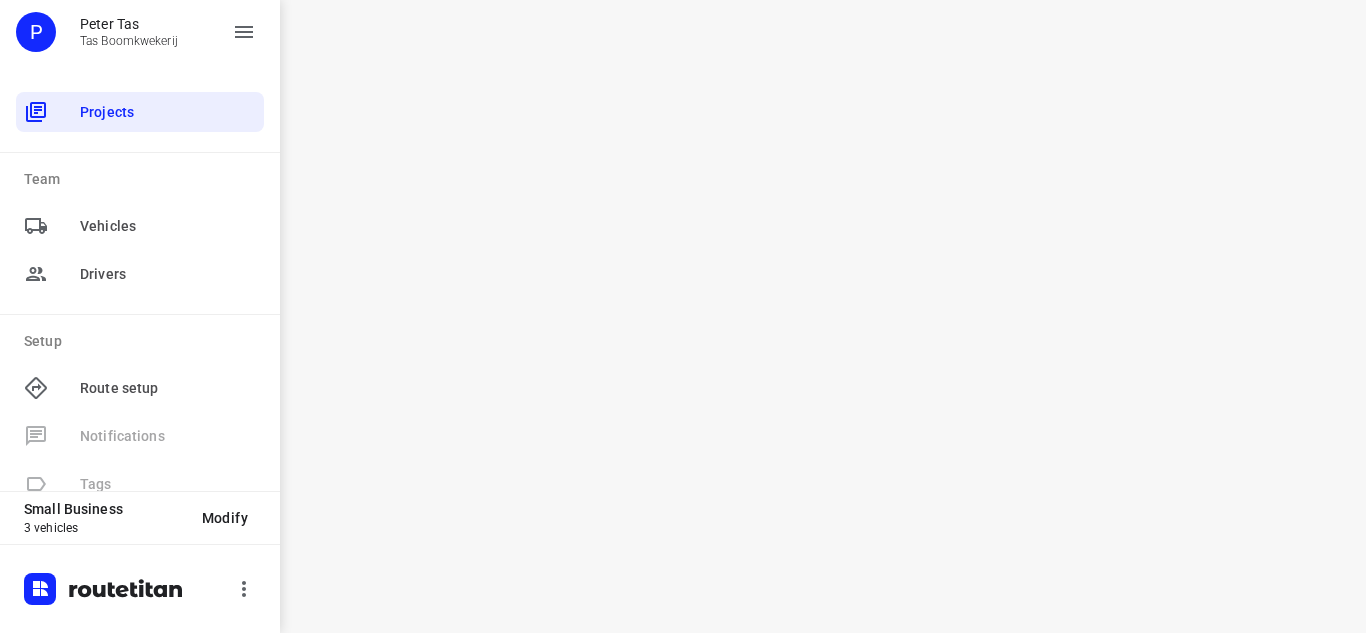 scroll, scrollTop: 0, scrollLeft: 0, axis: both 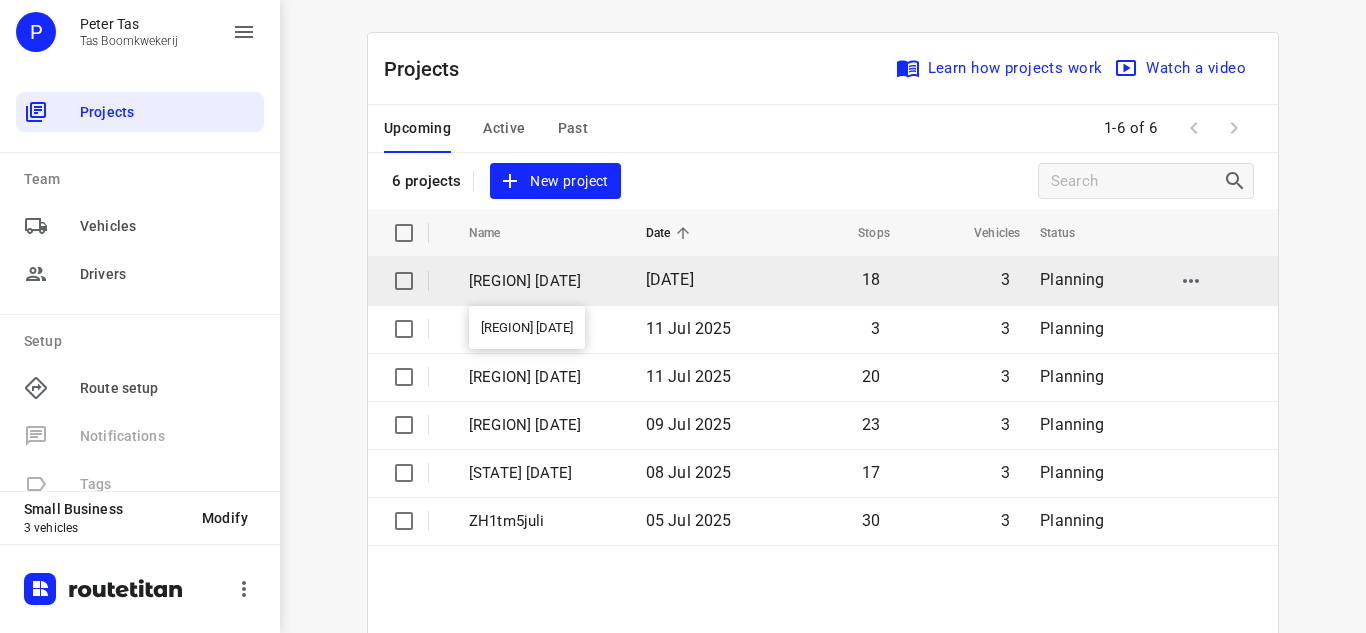 click on "[REGION] [DATE]" at bounding box center [542, 281] 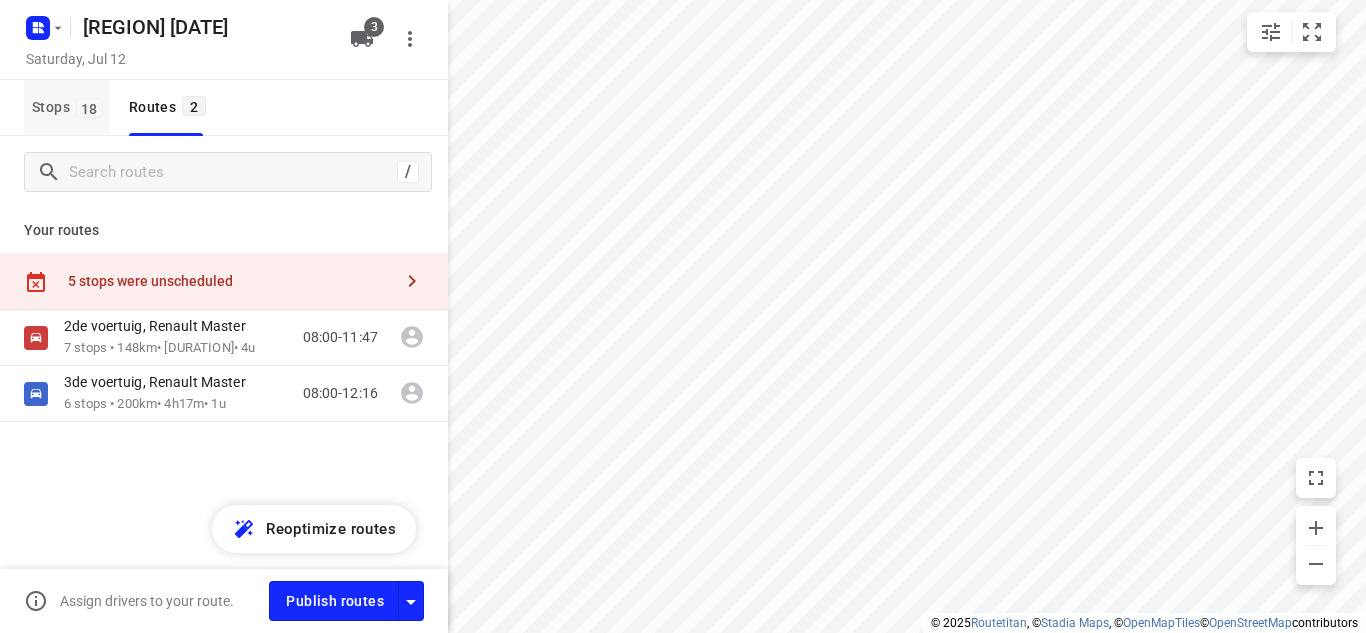 click on "Stops 18" at bounding box center [70, 107] 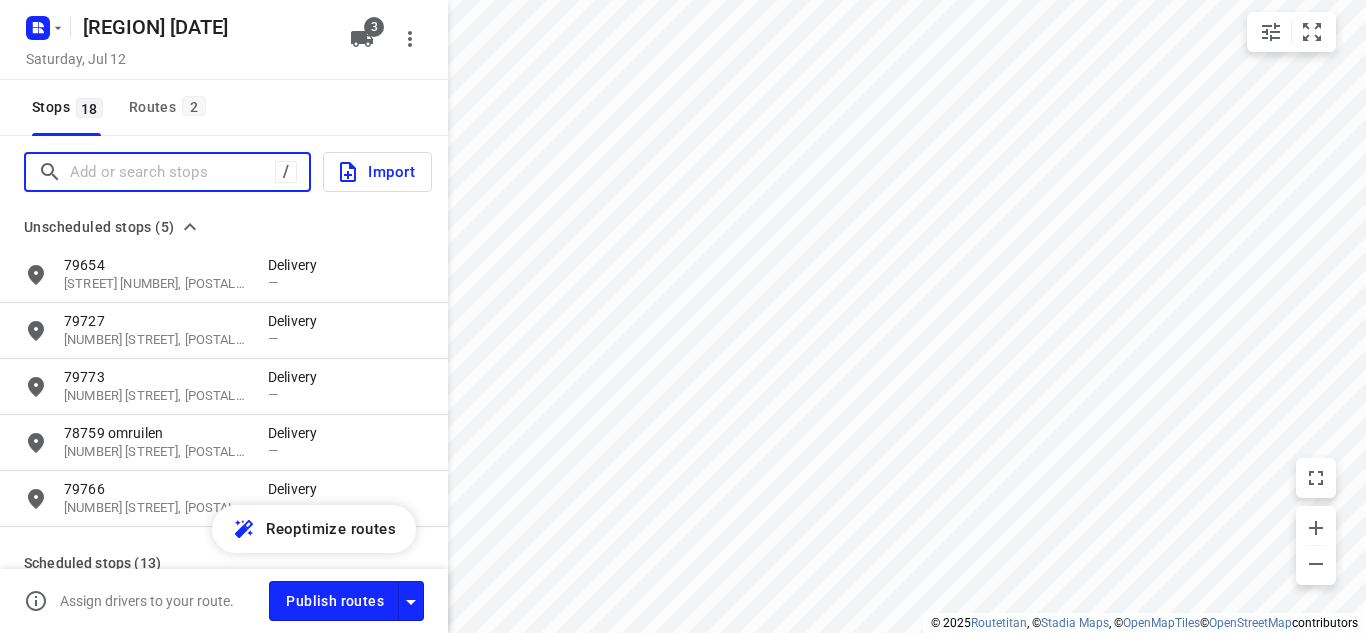 click at bounding box center (172, 172) 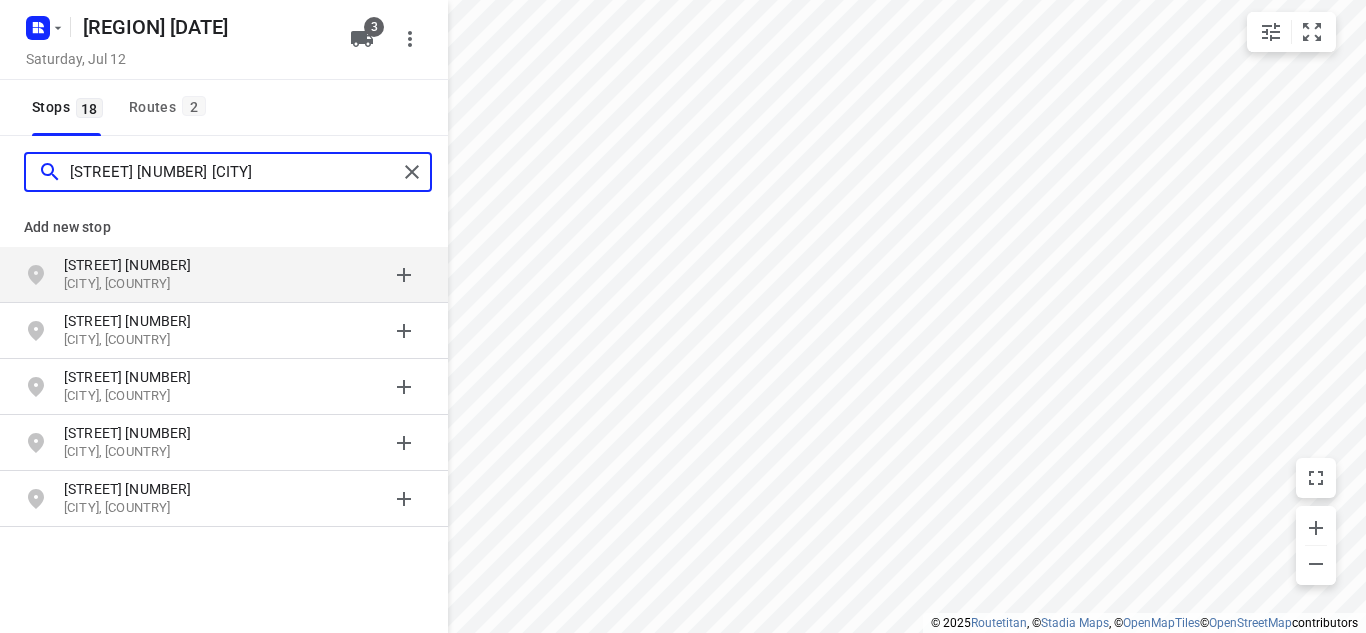 click on "[STREET] [NUMBER] [CITY]" at bounding box center [233, 172] 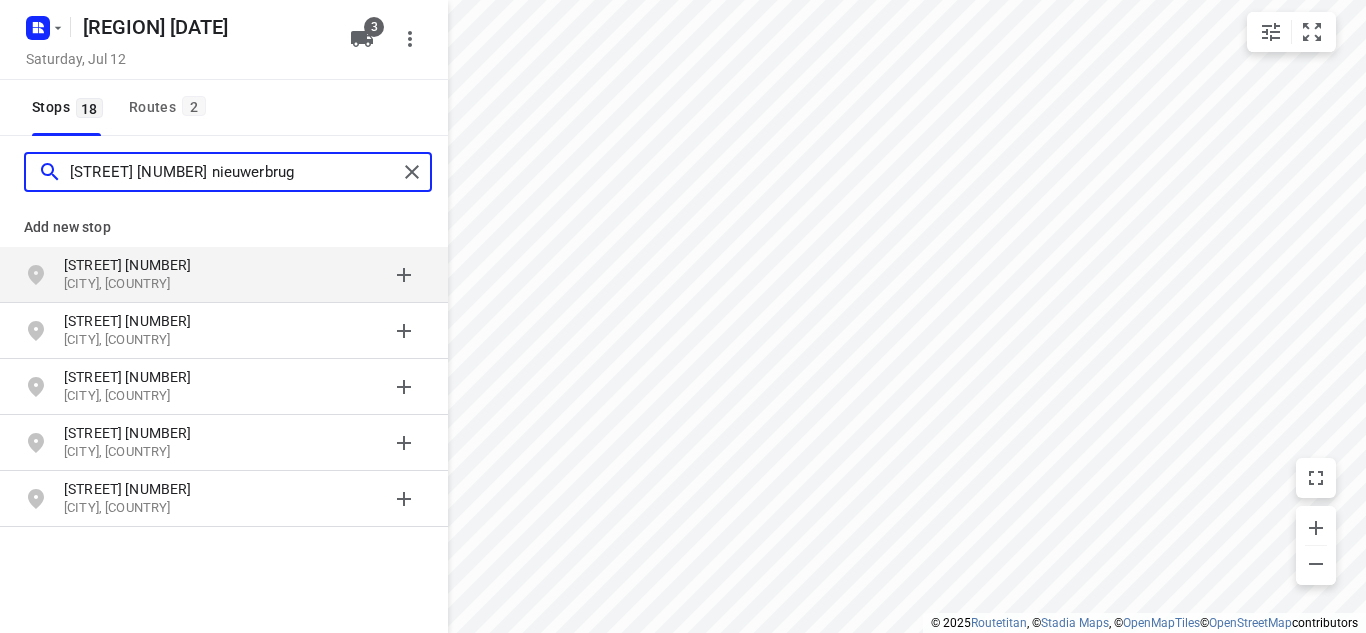click on "[STREET] [NUMBER] nieuwerbrug" at bounding box center (233, 172) 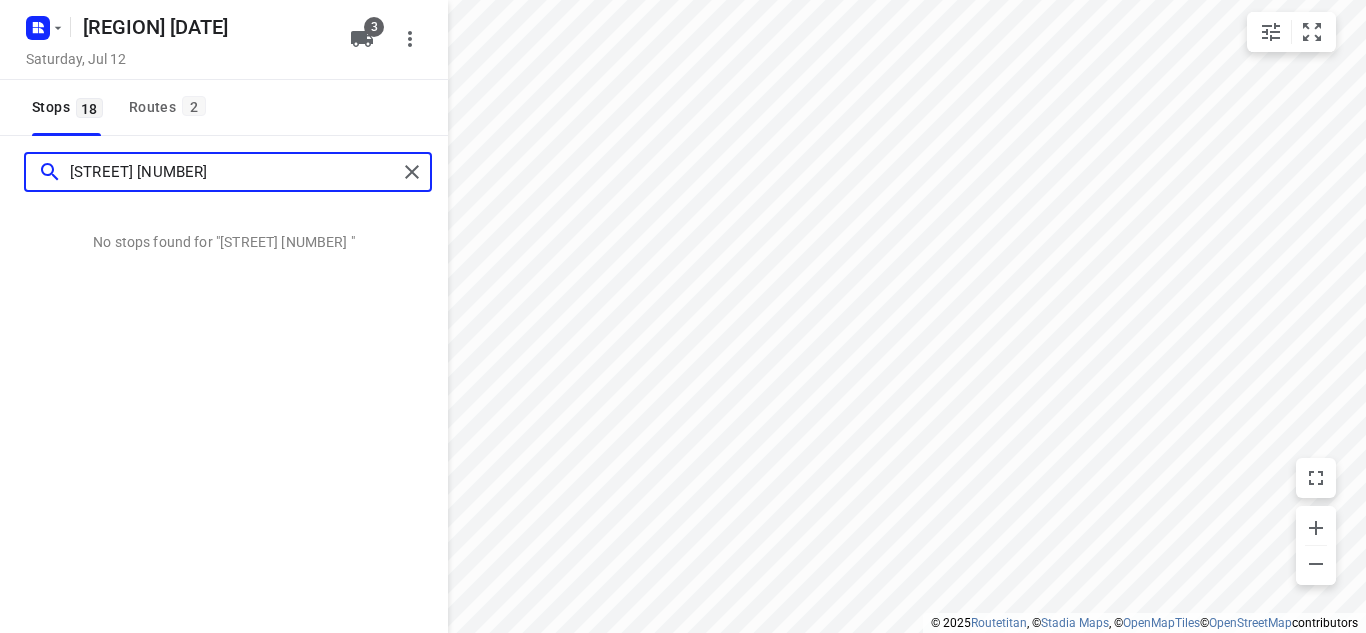 click on "[STREET] [NUMBER]" at bounding box center [233, 172] 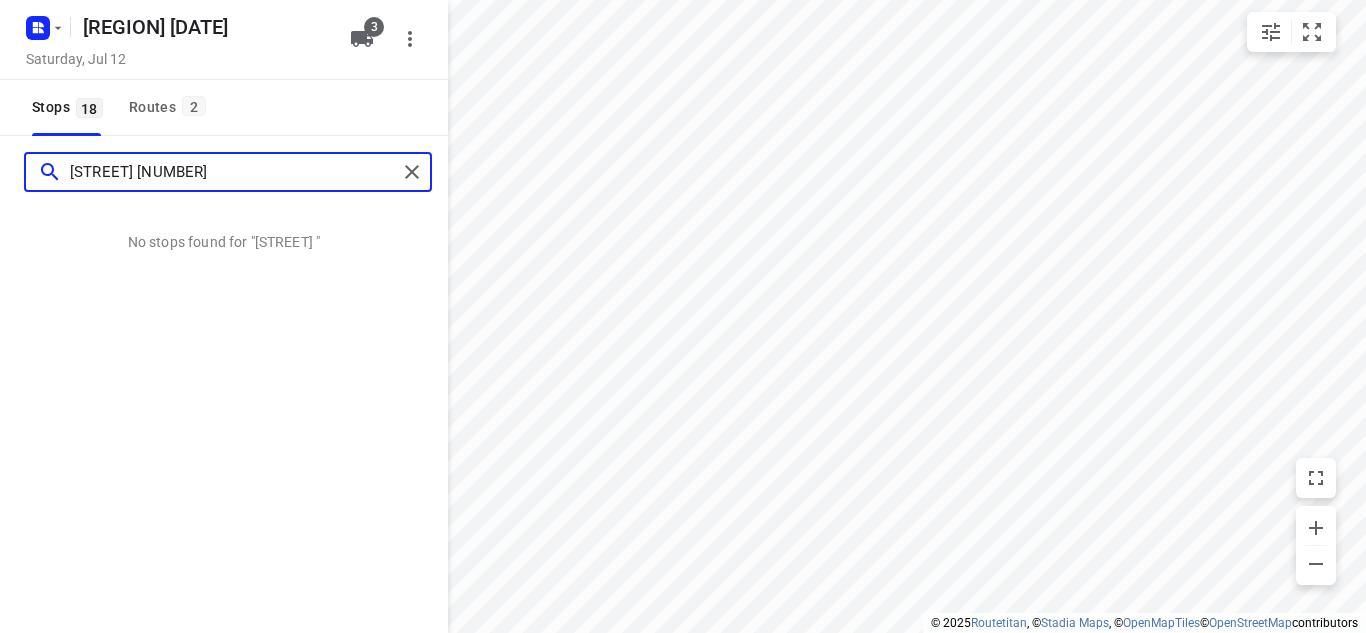 click on "[STREET] [NUMBER]" at bounding box center (233, 172) 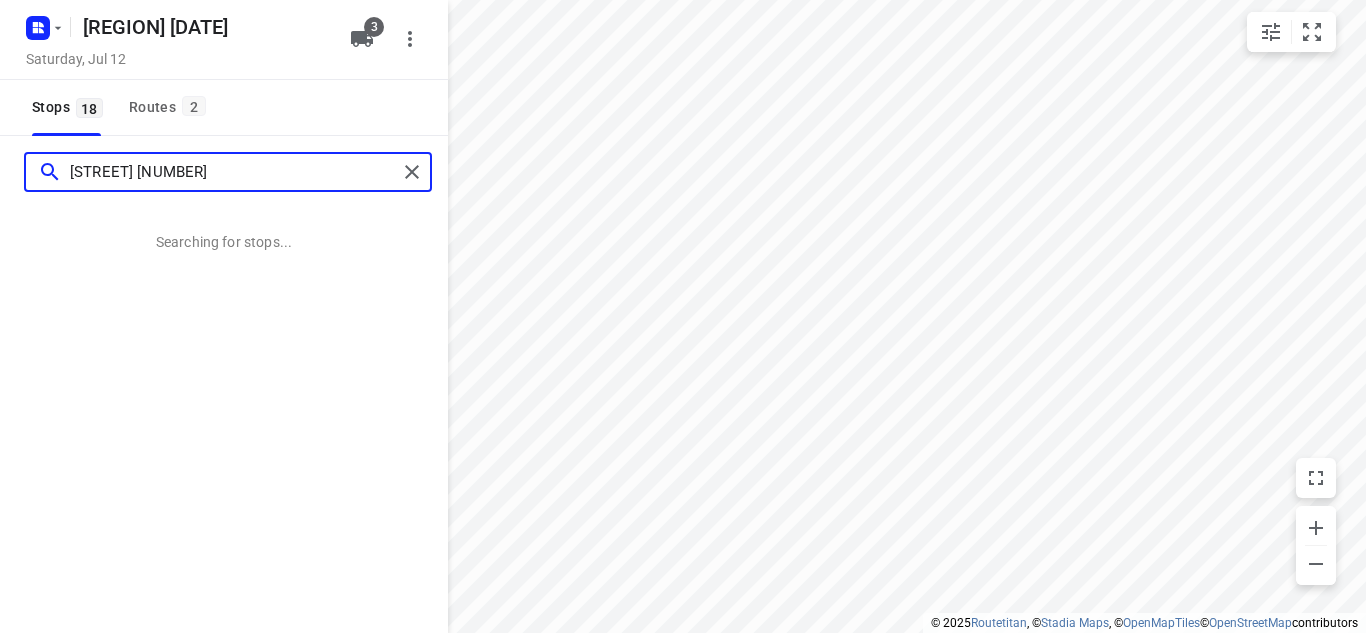 click on "[STREET] [NUMBER]" at bounding box center (233, 172) 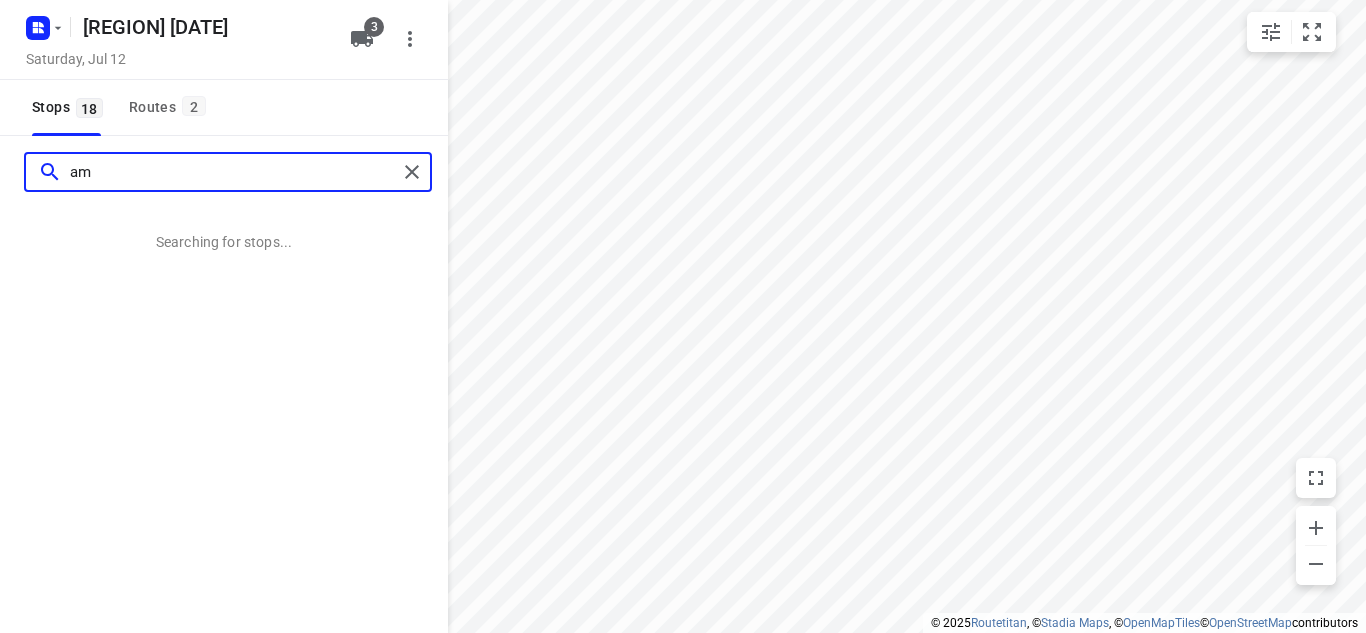 type on "a" 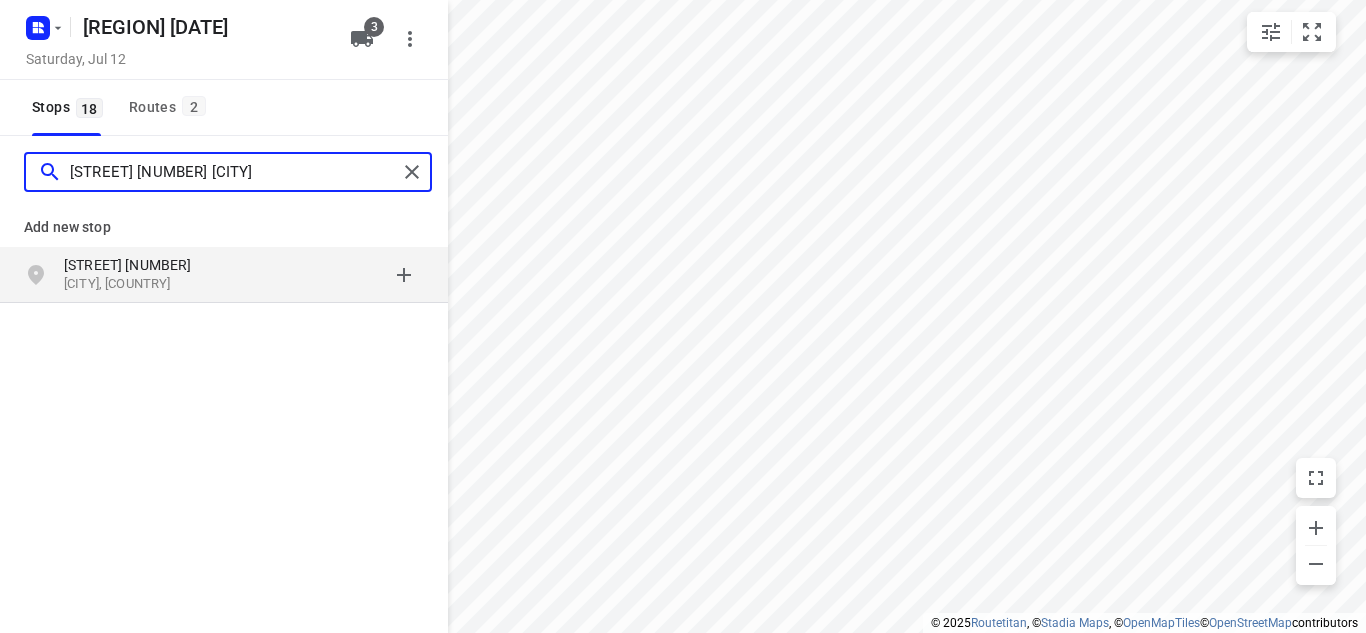 type on "[STREET] [NUMBER] [CITY]" 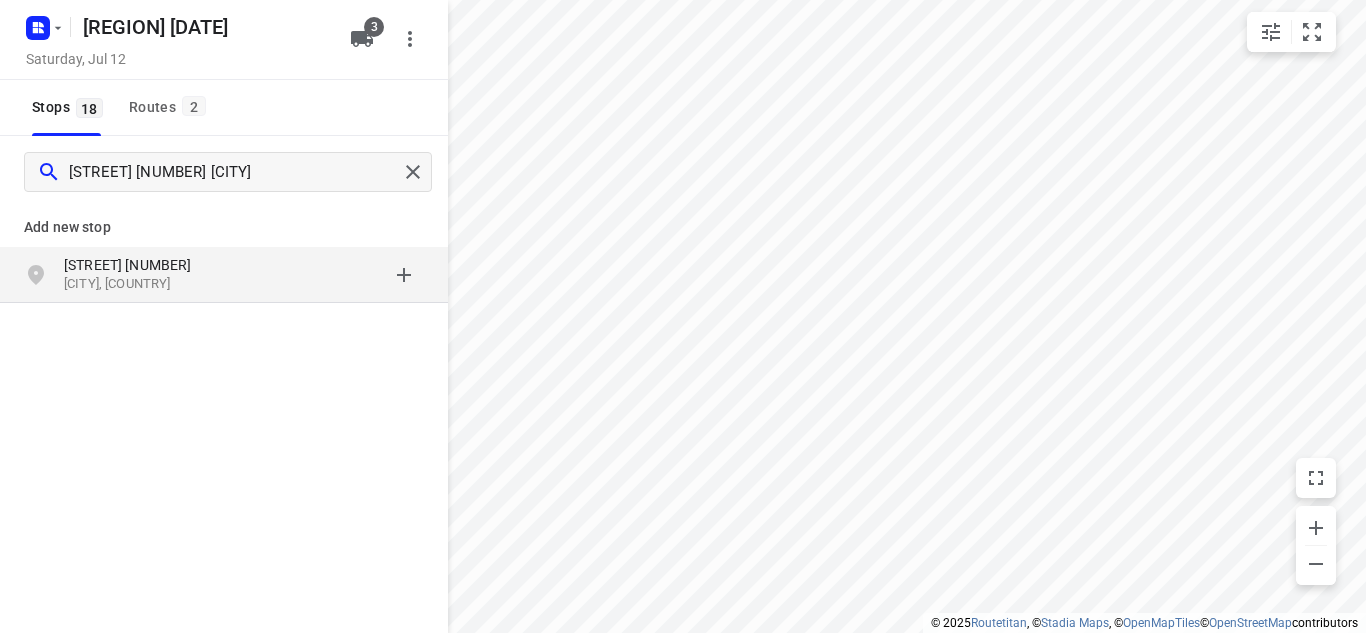 click on "[STREET] [NUMBER]" at bounding box center [156, 265] 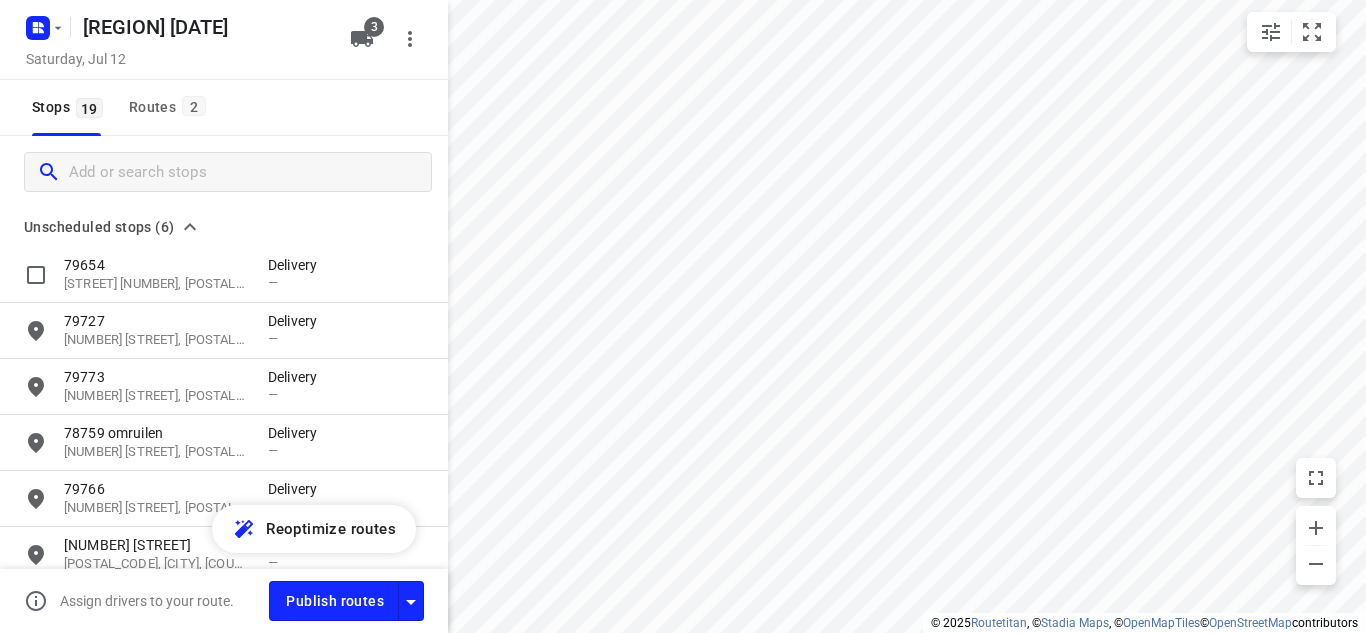 click on "79654" at bounding box center [156, 265] 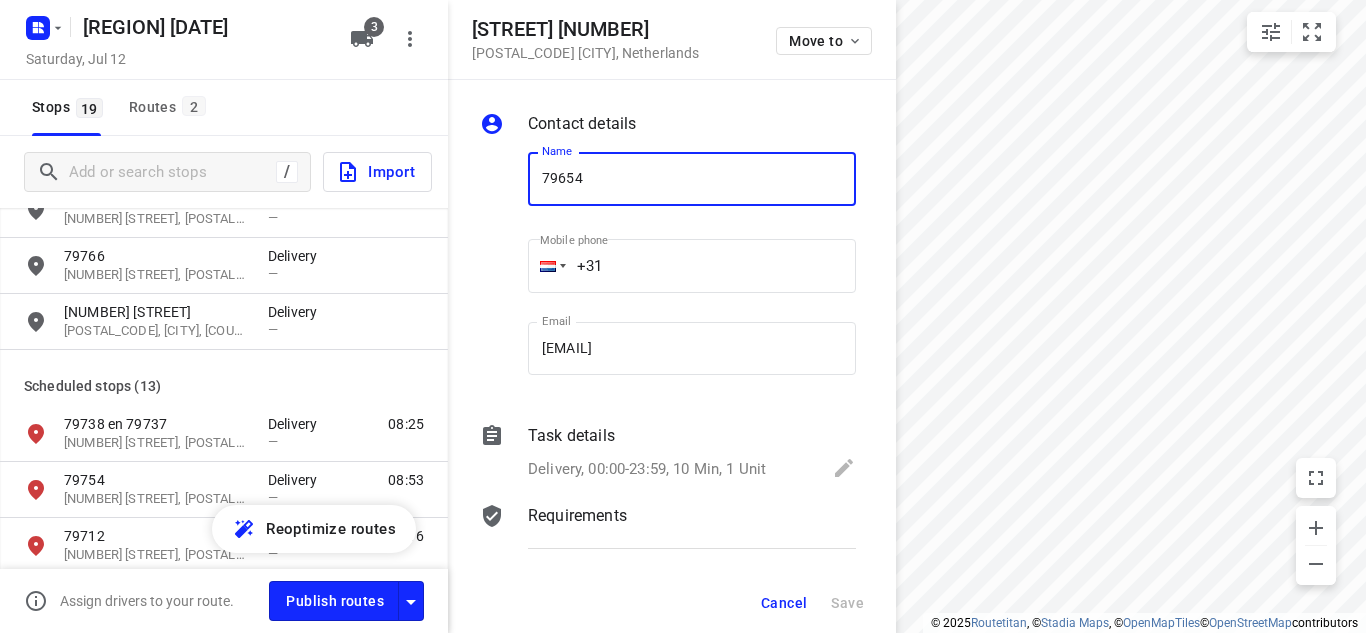 scroll, scrollTop: 232, scrollLeft: 0, axis: vertical 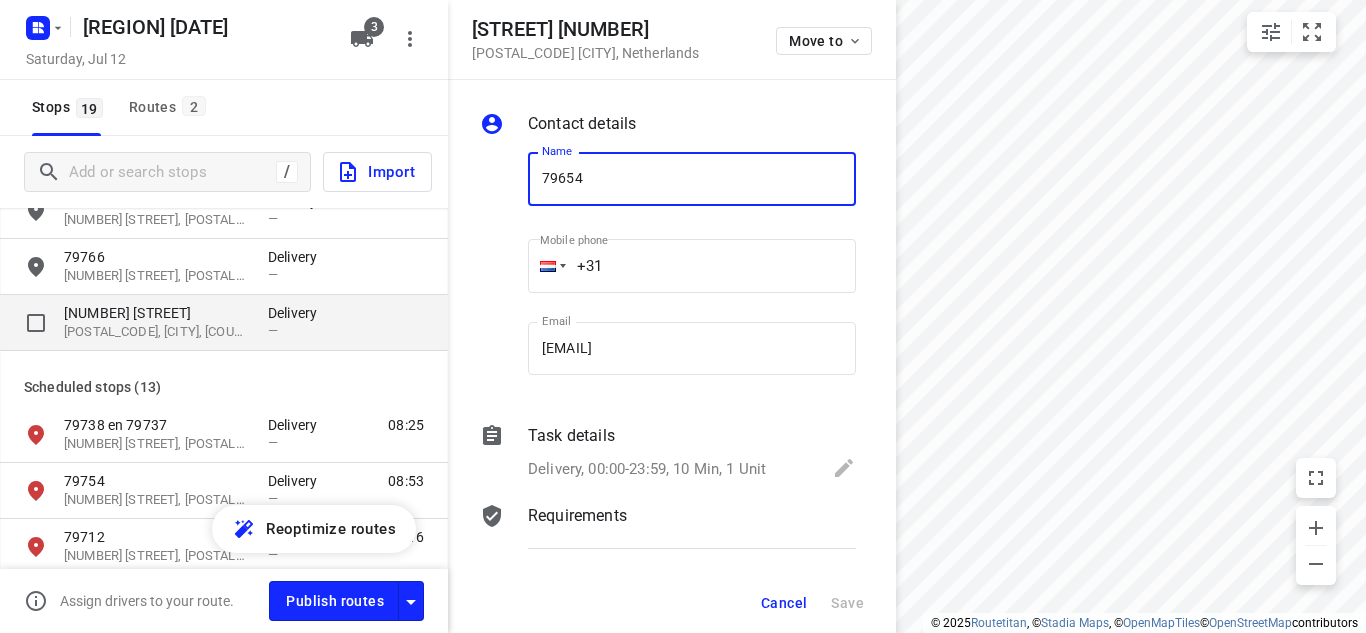 click on "[NUMBER] [STREET]" at bounding box center (156, 313) 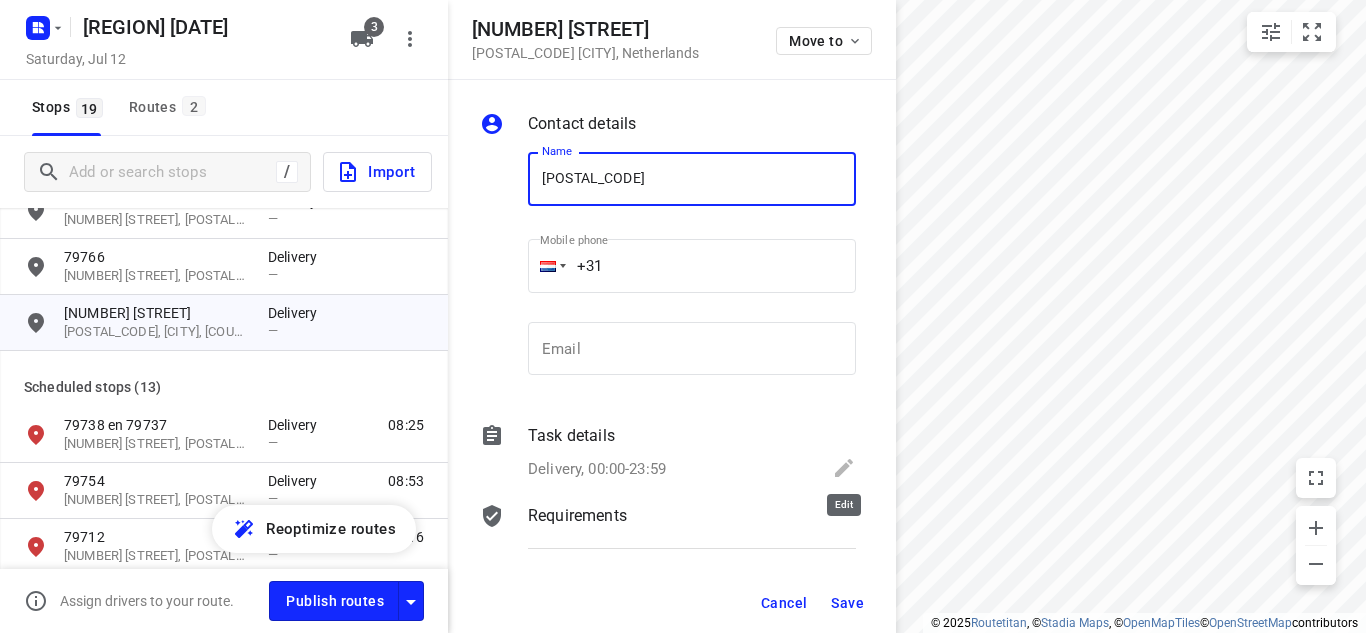 type on "[POSTAL_CODE]" 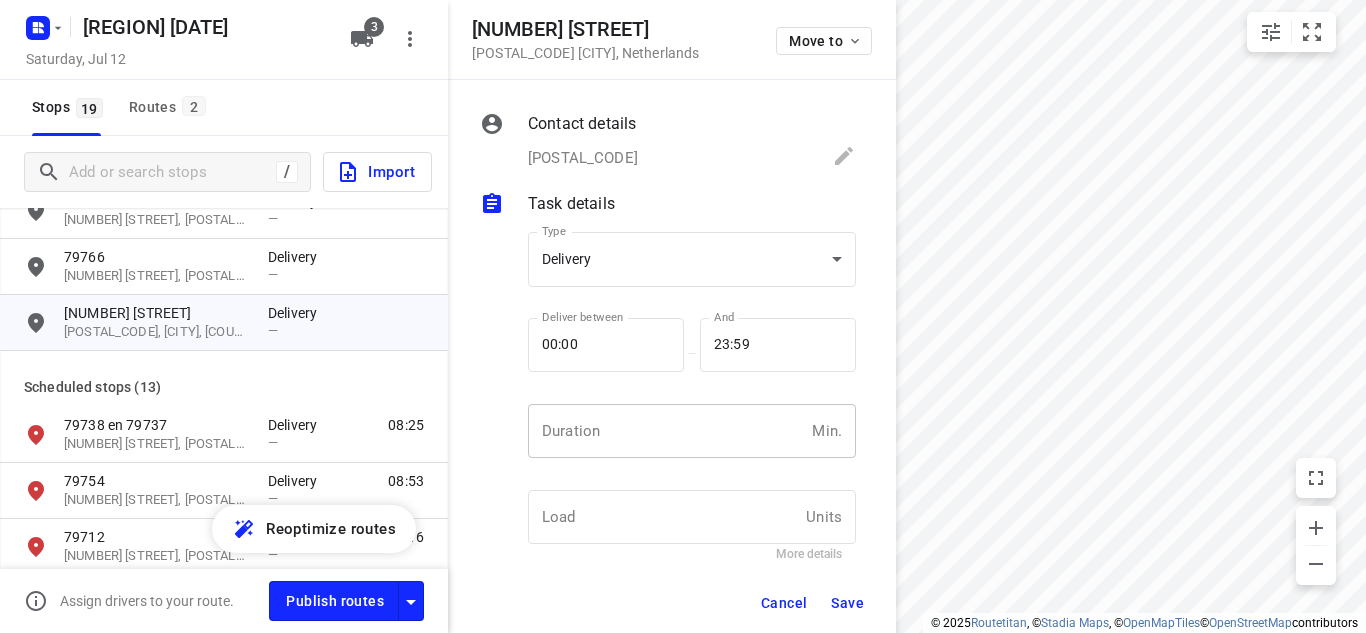 click at bounding box center (666, 431) 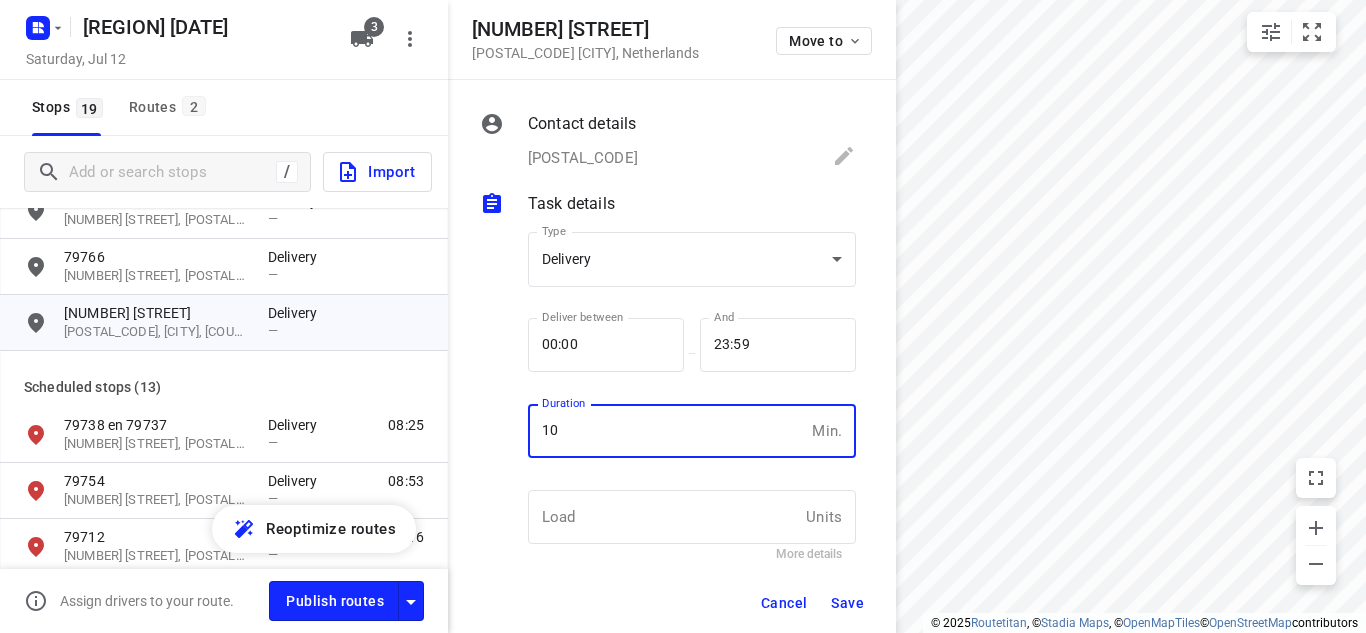 type on "10" 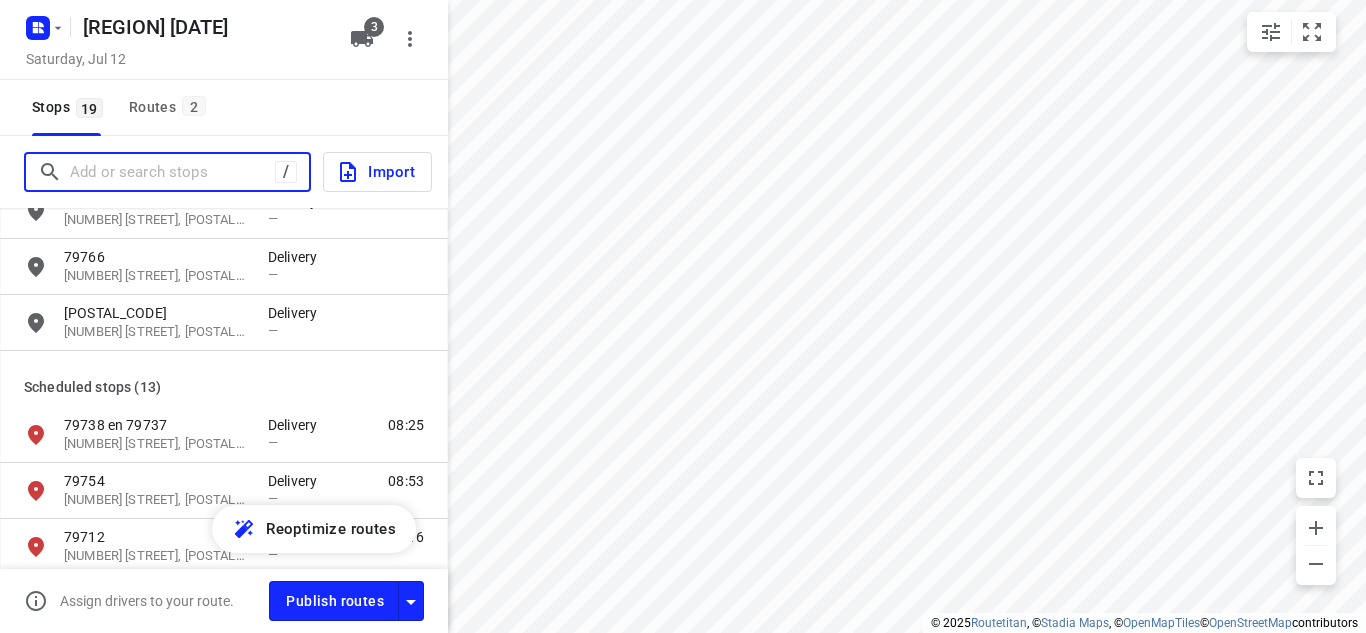 click at bounding box center [172, 172] 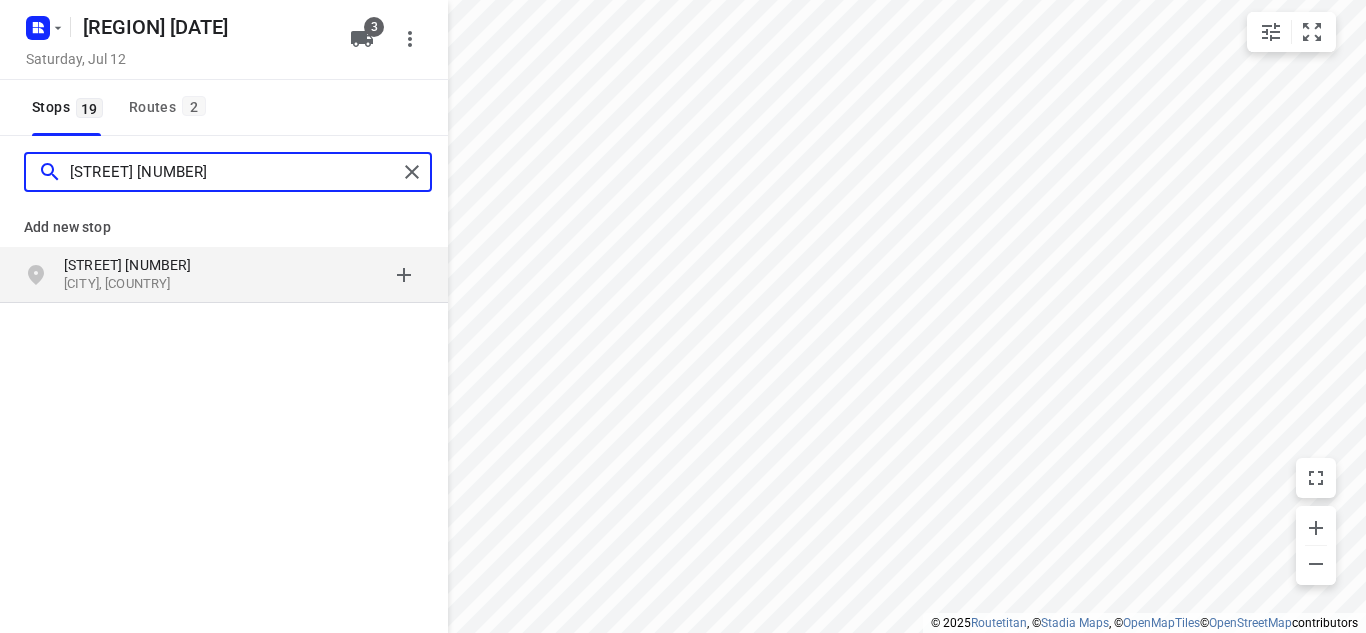type on "[STREET] [NUMBER]" 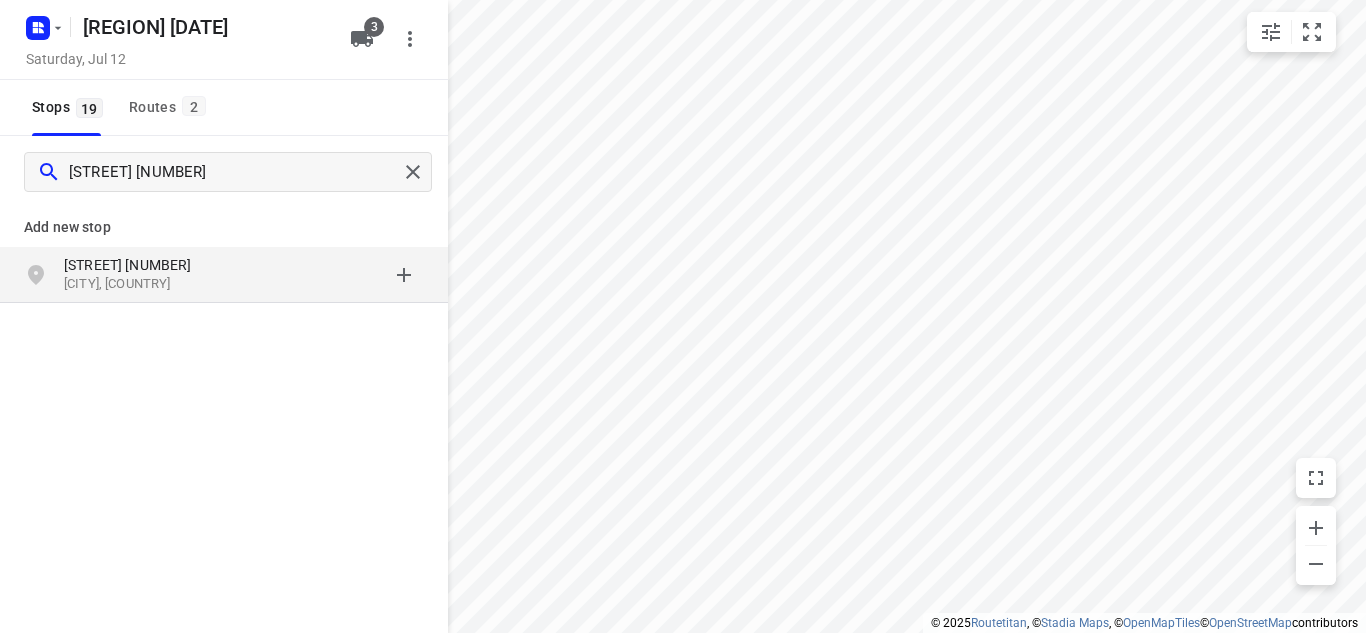 click on "[STREET] [NUMBER]" at bounding box center [156, 265] 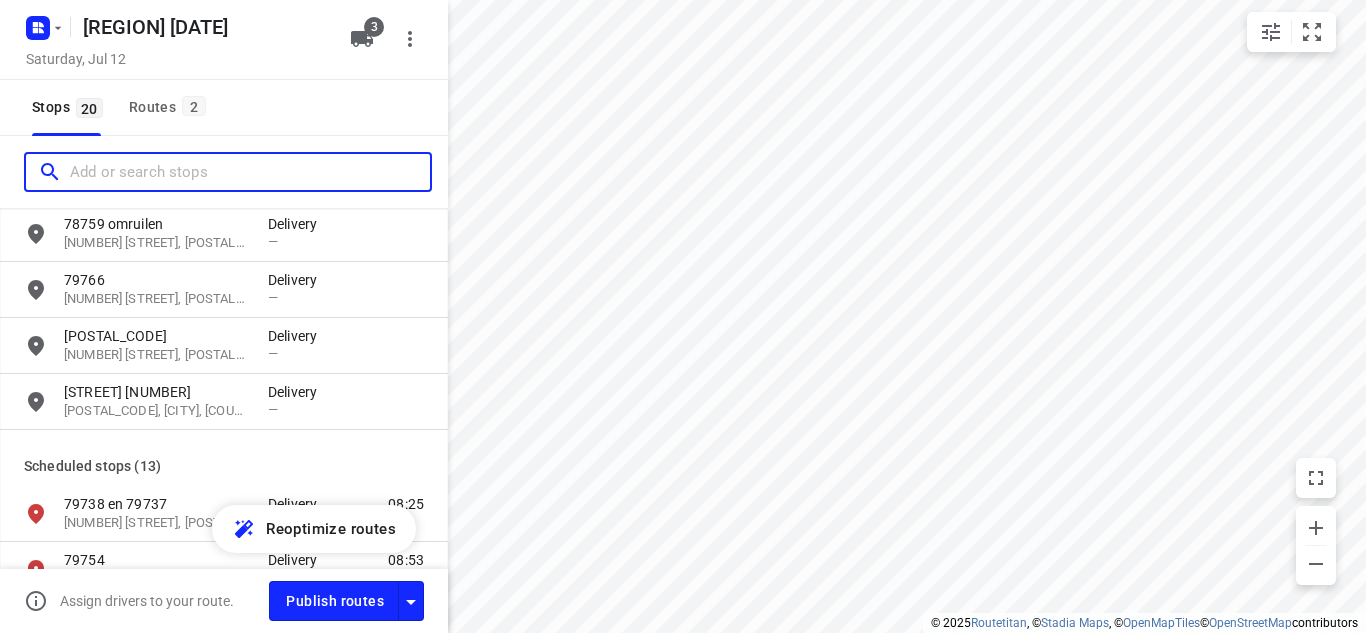 scroll, scrollTop: 211, scrollLeft: 0, axis: vertical 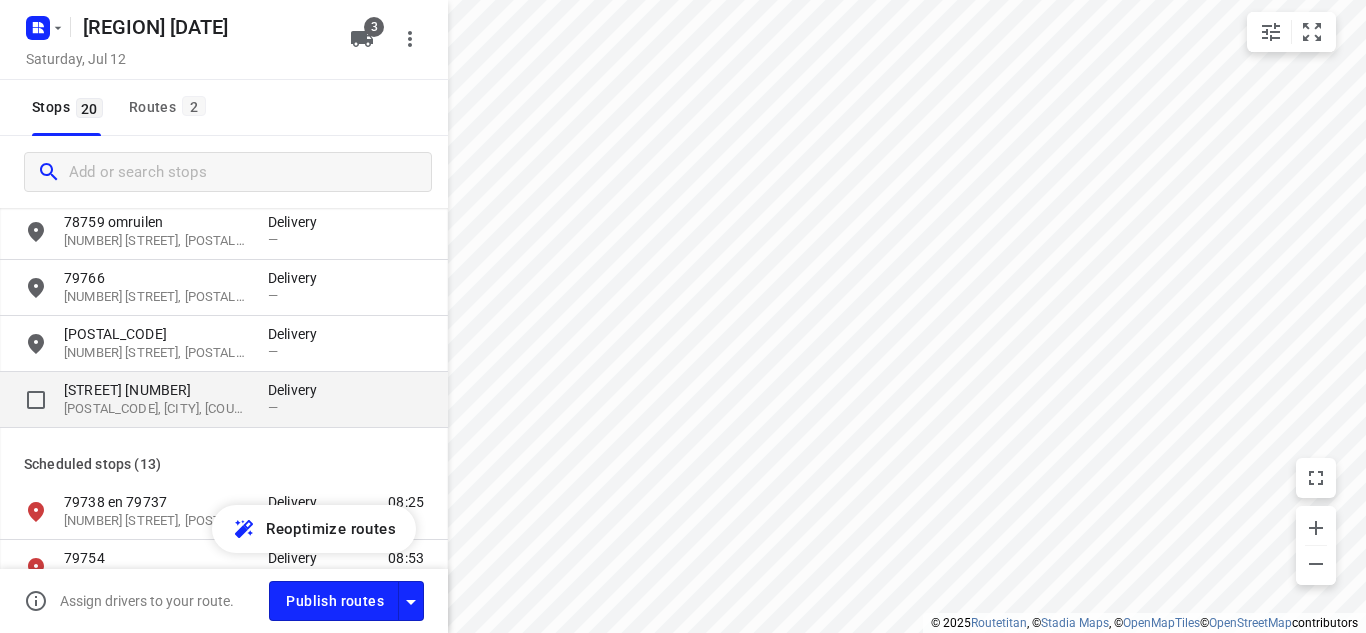 click on "[STREET] [NUMBER]" at bounding box center (156, 390) 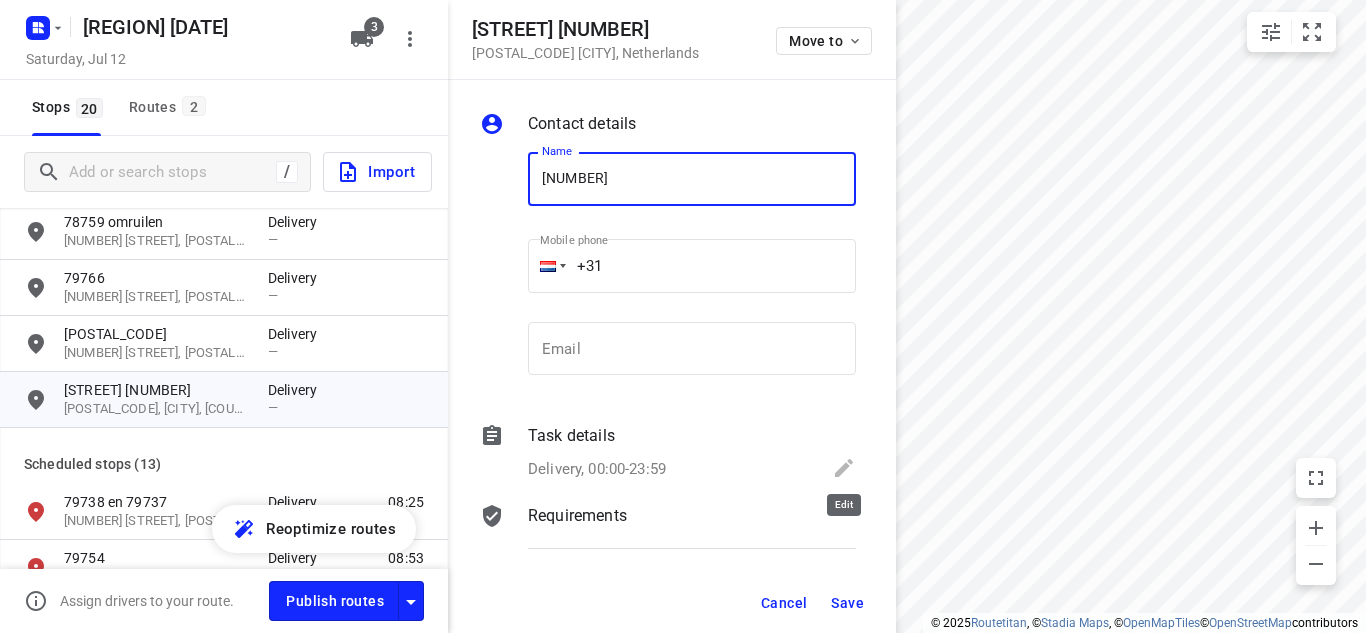 type on "[NUMBER]" 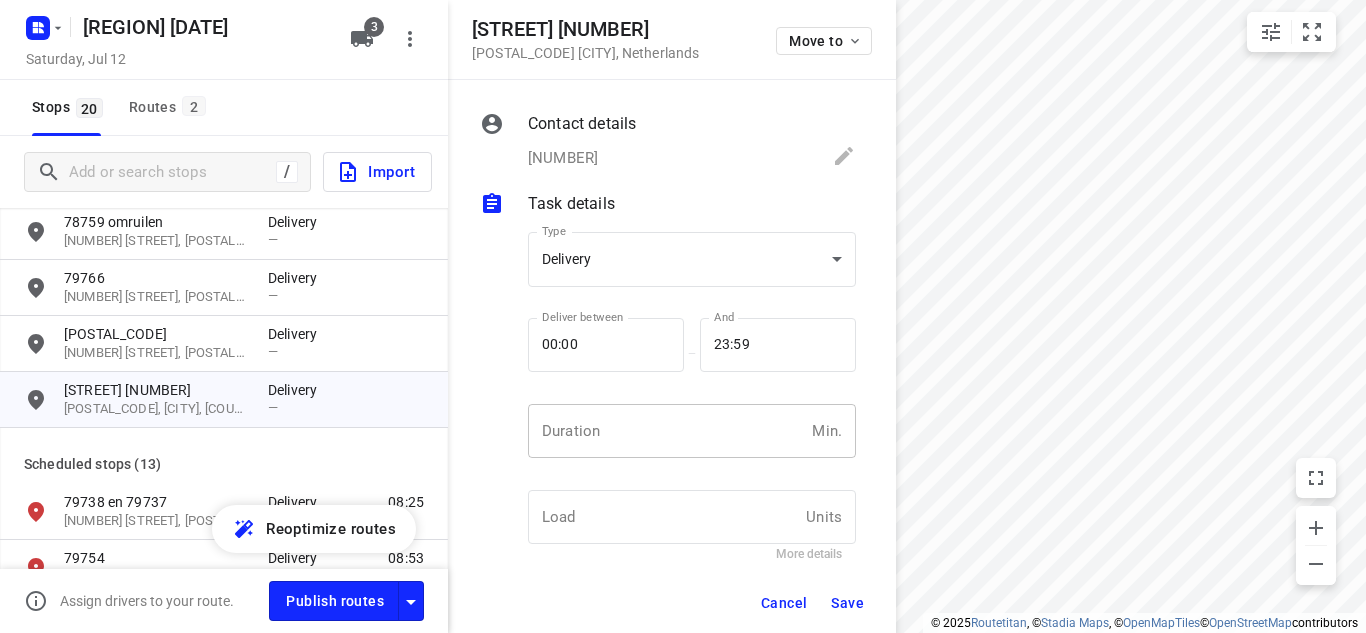 click at bounding box center [666, 431] 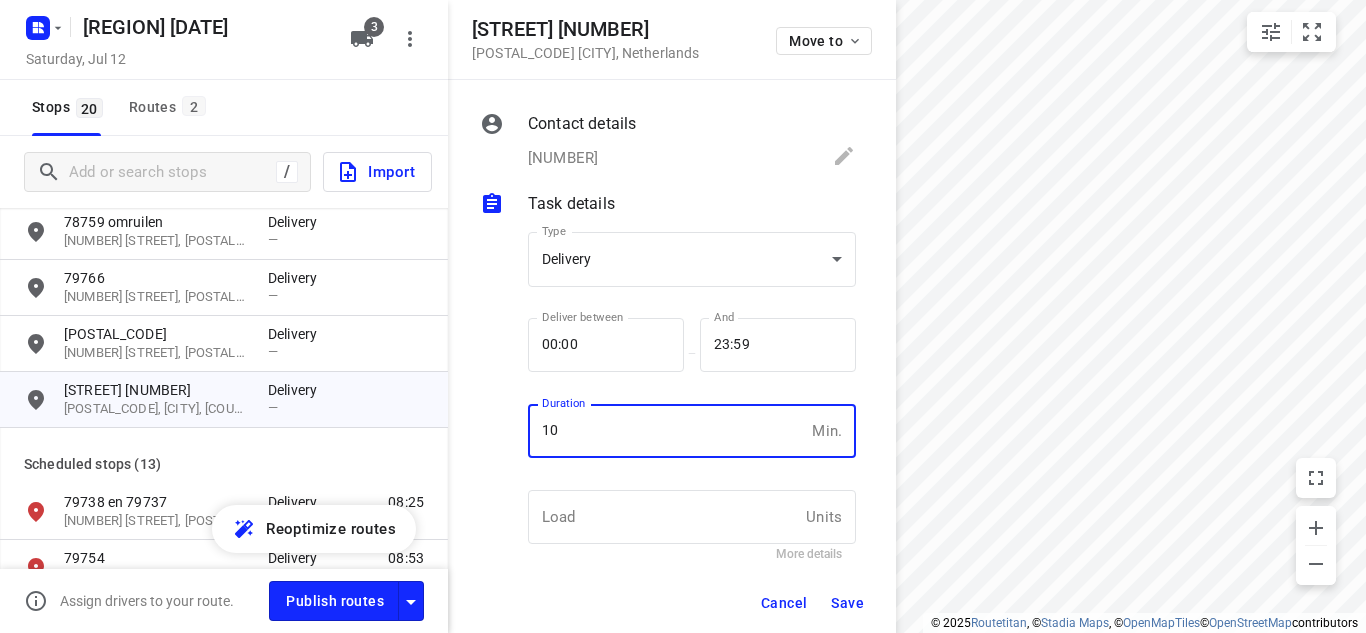 type on "10" 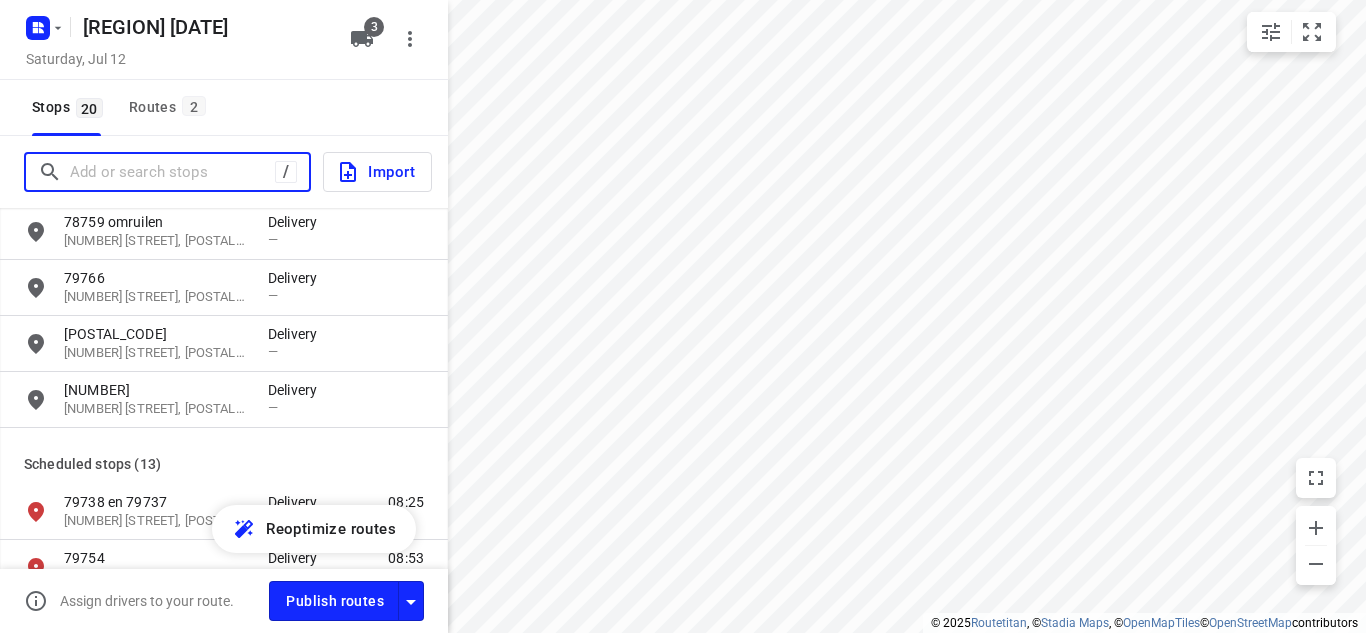 click at bounding box center (172, 172) 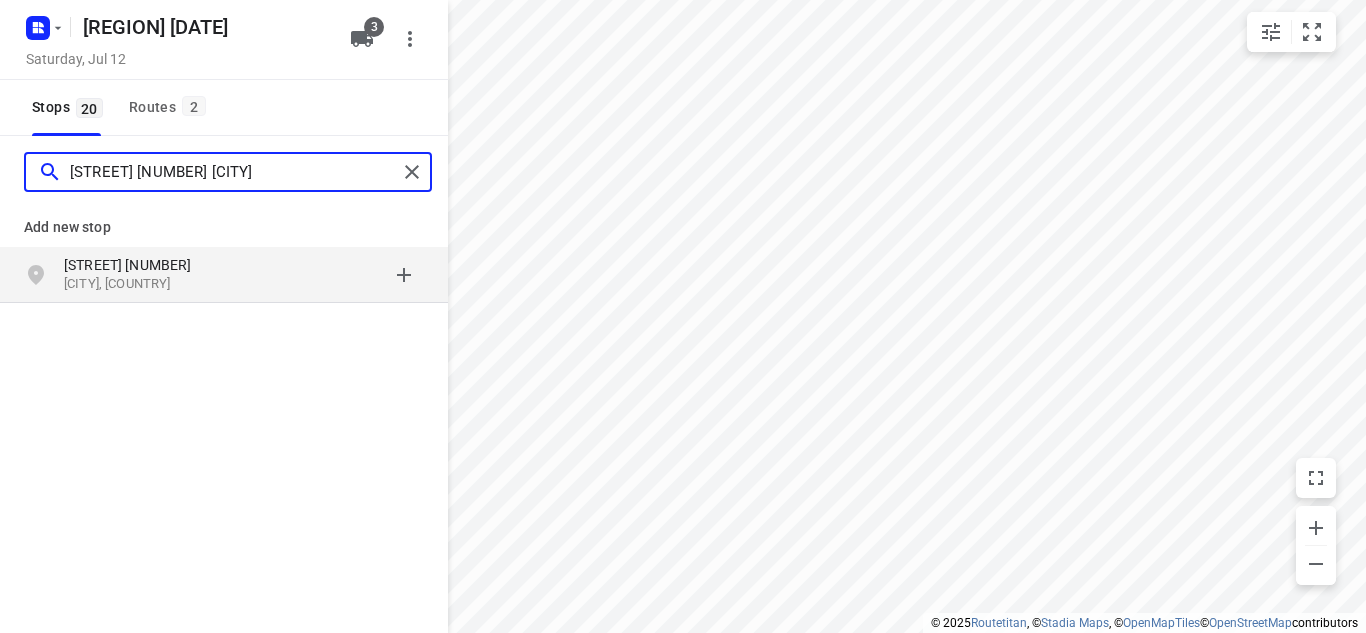 type on "[STREET] [NUMBER] [CITY]" 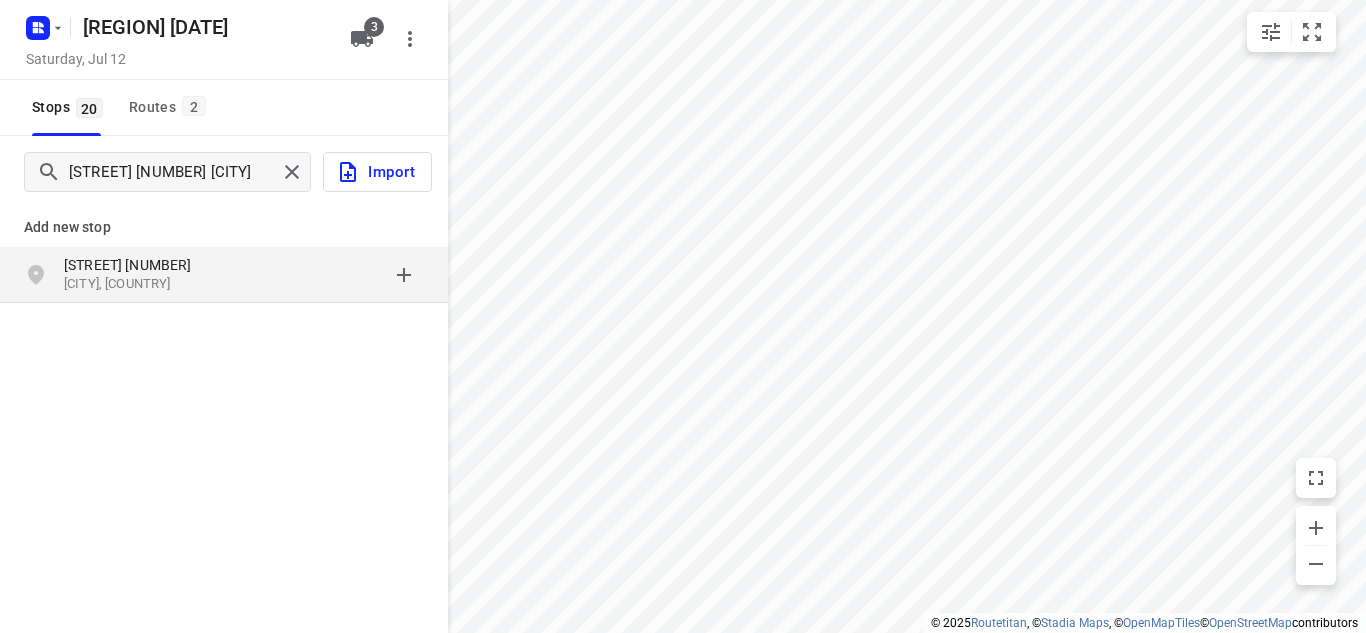 click on "[STREET] [NUMBER]" at bounding box center [156, 265] 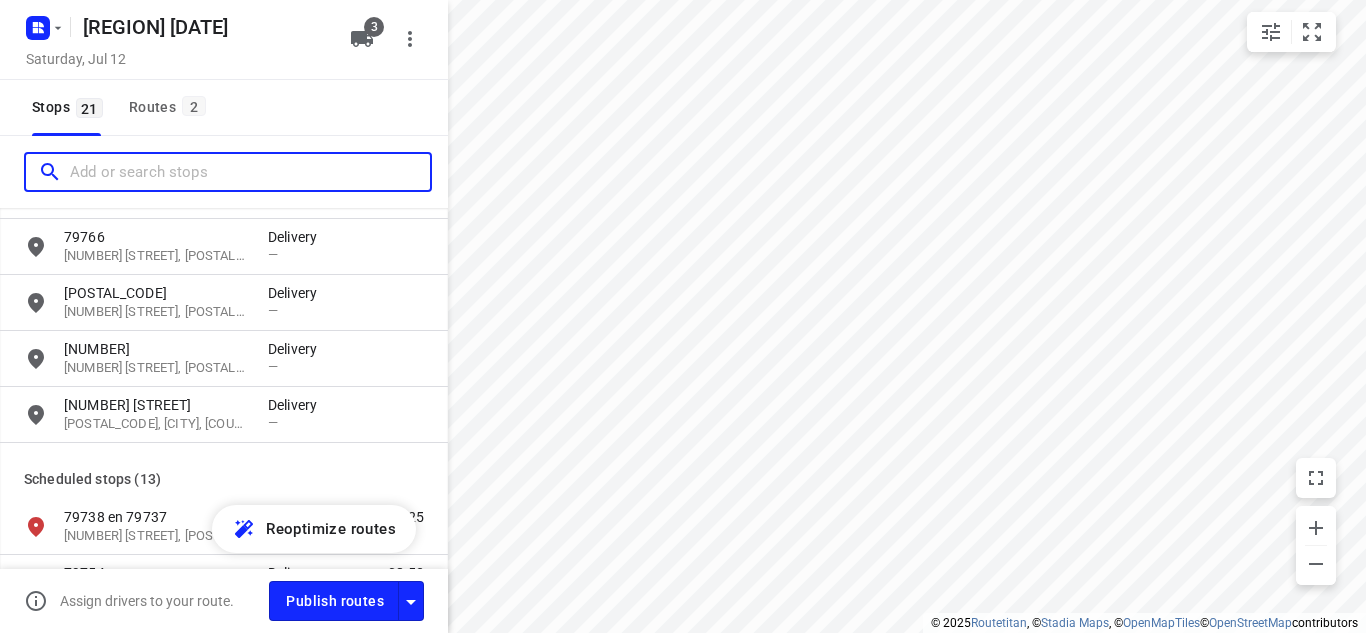 scroll, scrollTop: 263, scrollLeft: 0, axis: vertical 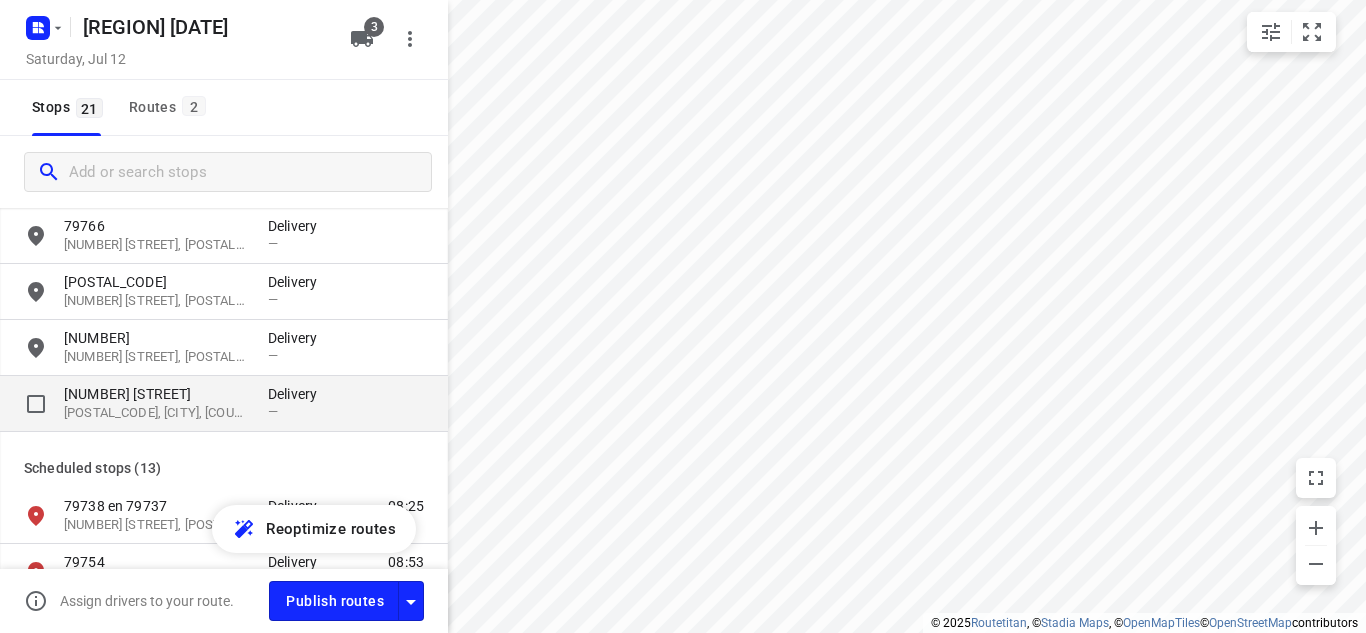 click on "[POSTAL_CODE], [CITY], [COUNTRY]" at bounding box center [156, 413] 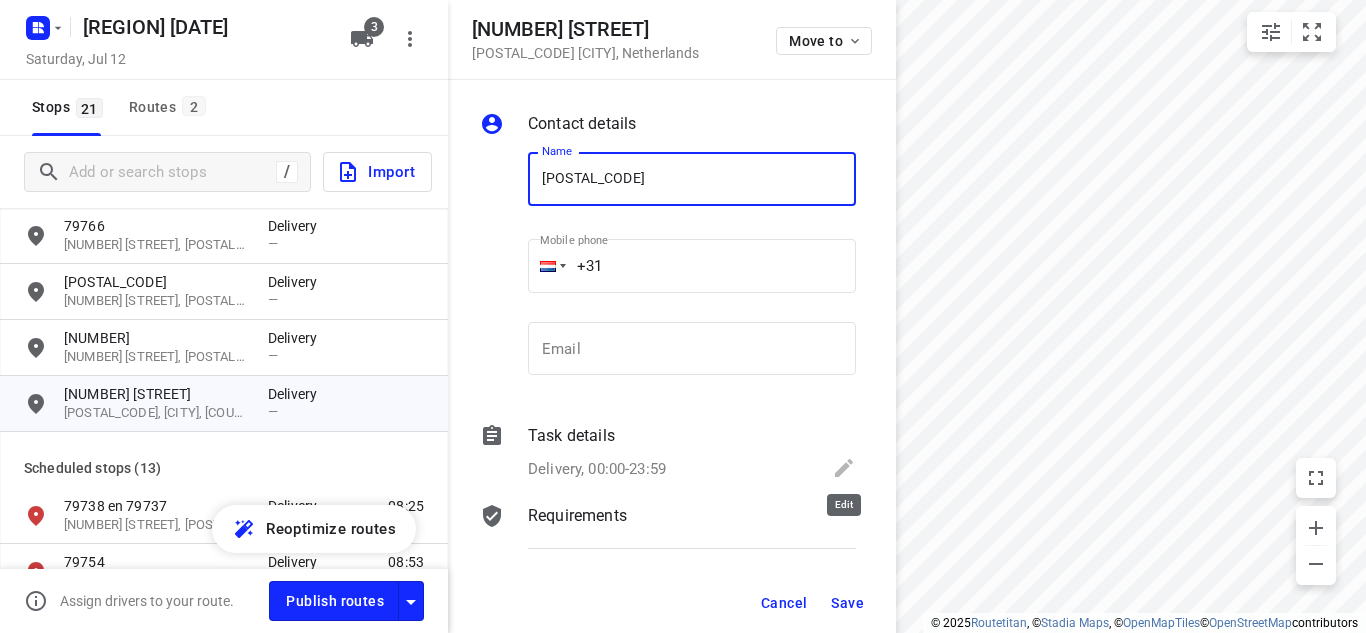 type on "[POSTAL_CODE]" 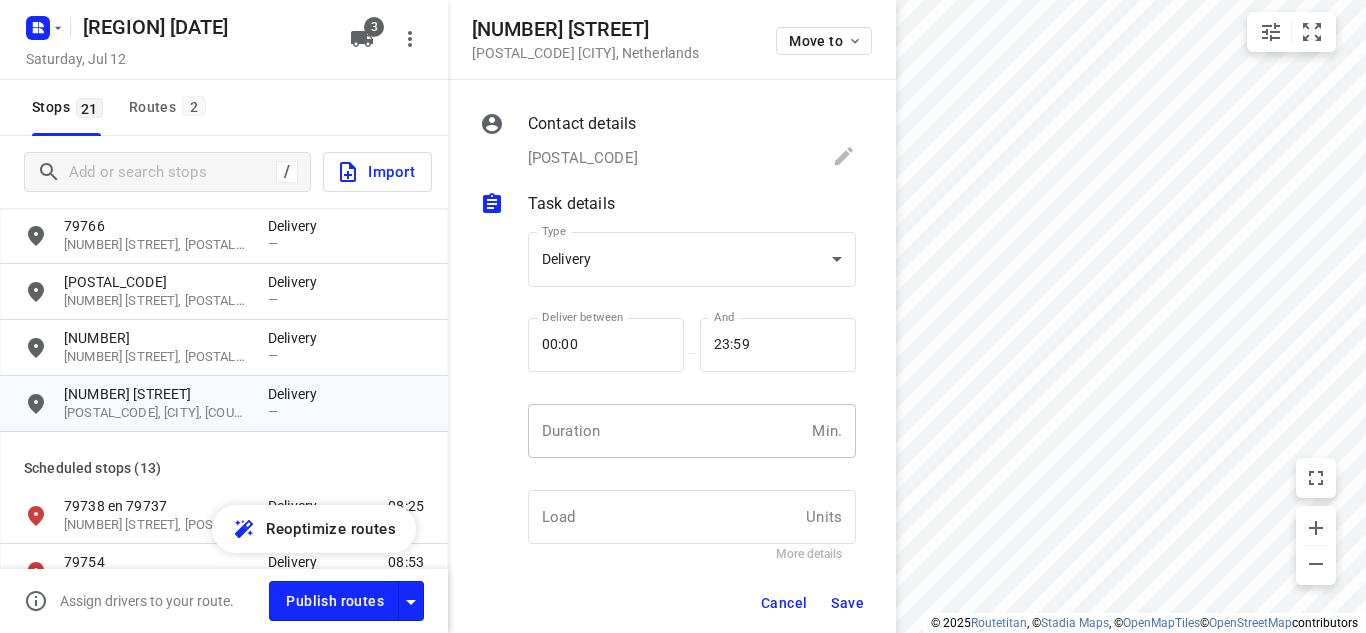 click at bounding box center (666, 431) 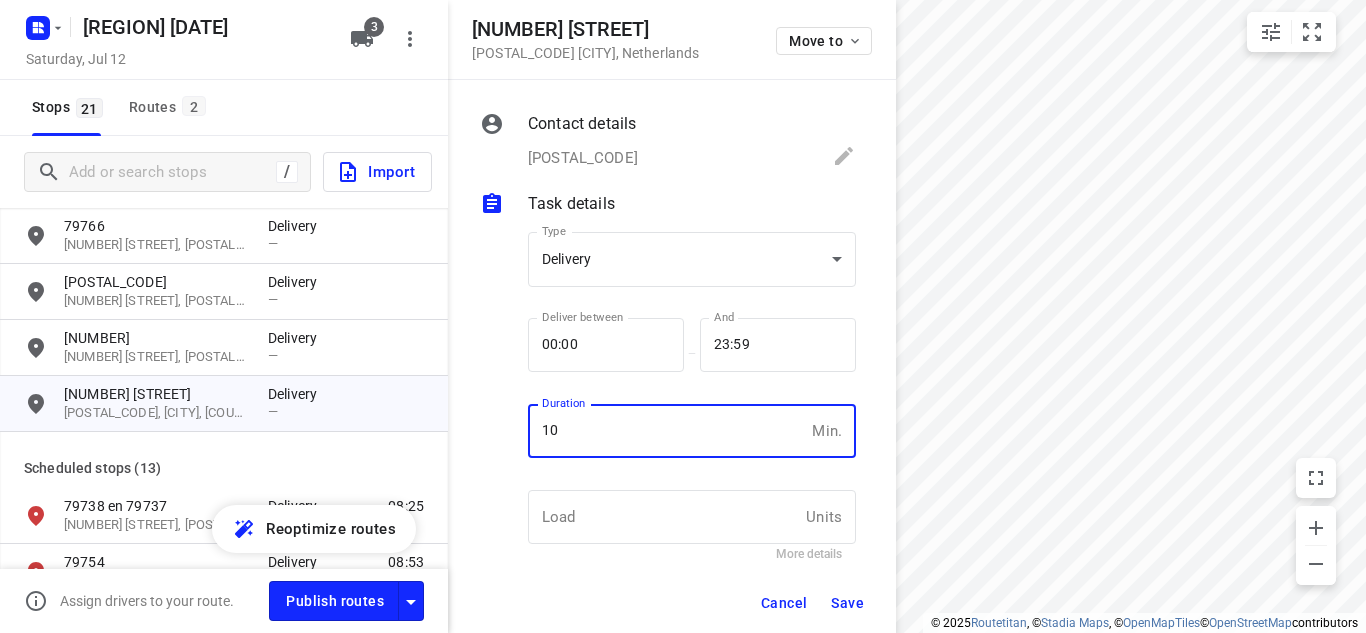 type on "10" 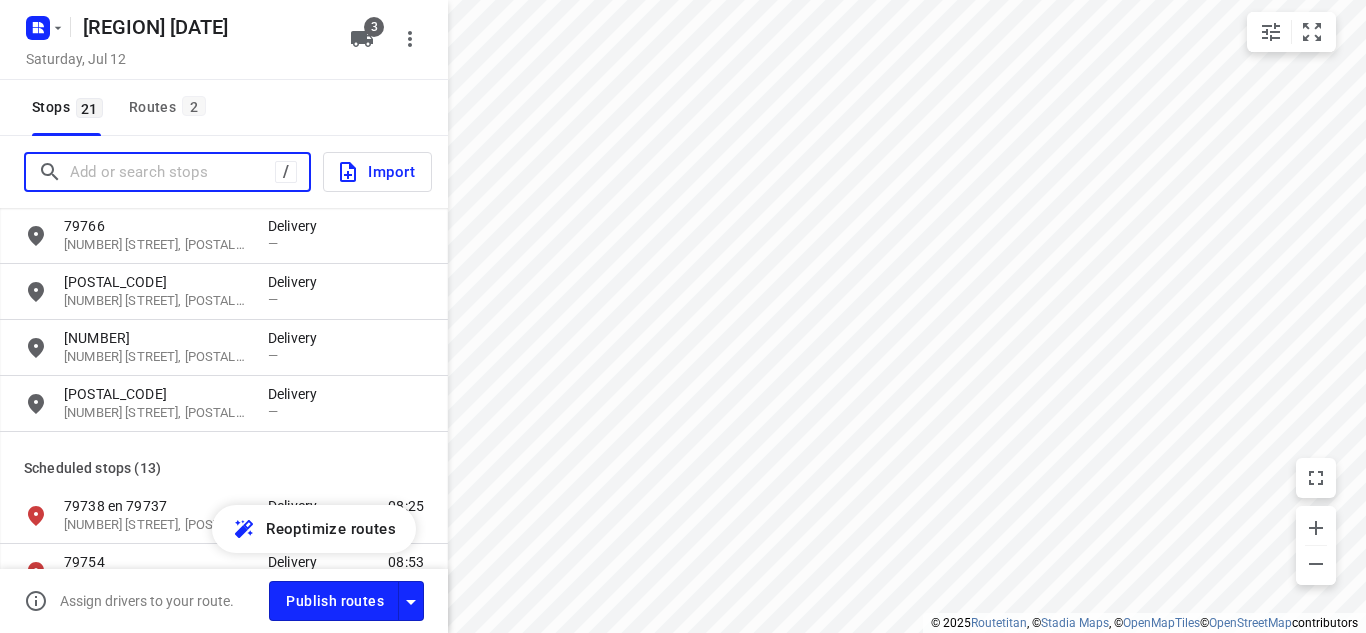 click at bounding box center (172, 172) 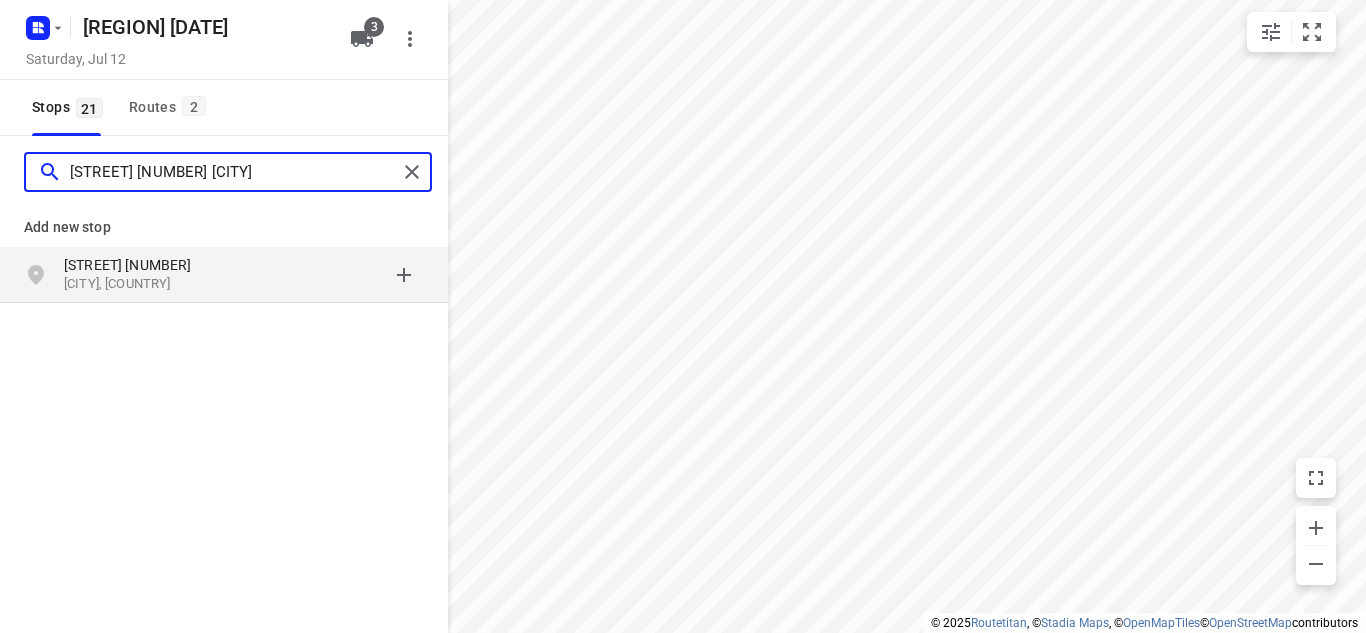type on "[STREET] [NUMBER] [CITY]" 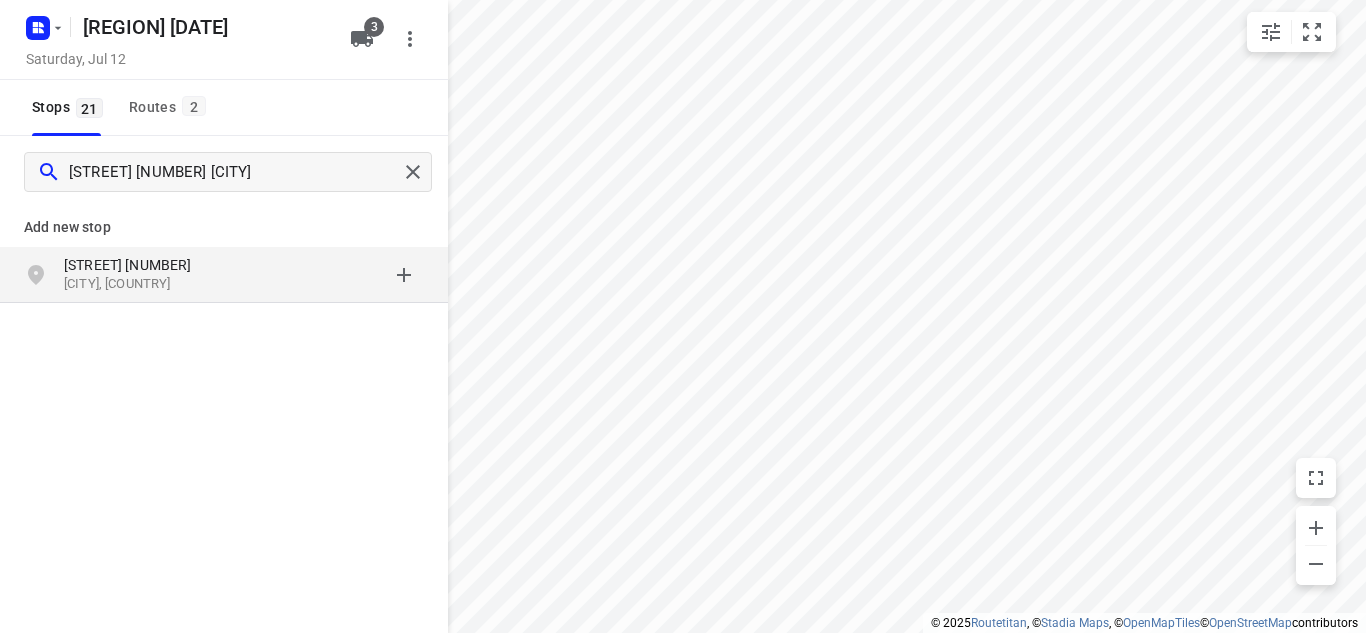click on "[STREET] [NUMBER]" at bounding box center [156, 265] 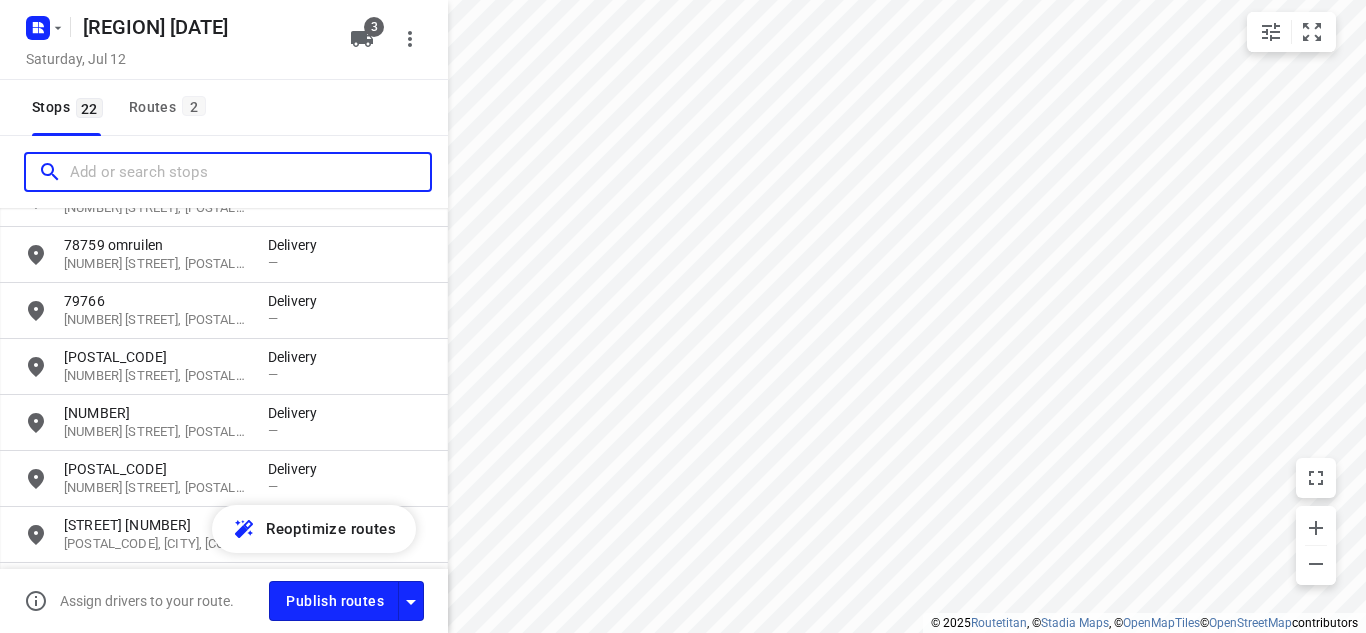 scroll, scrollTop: 212, scrollLeft: 0, axis: vertical 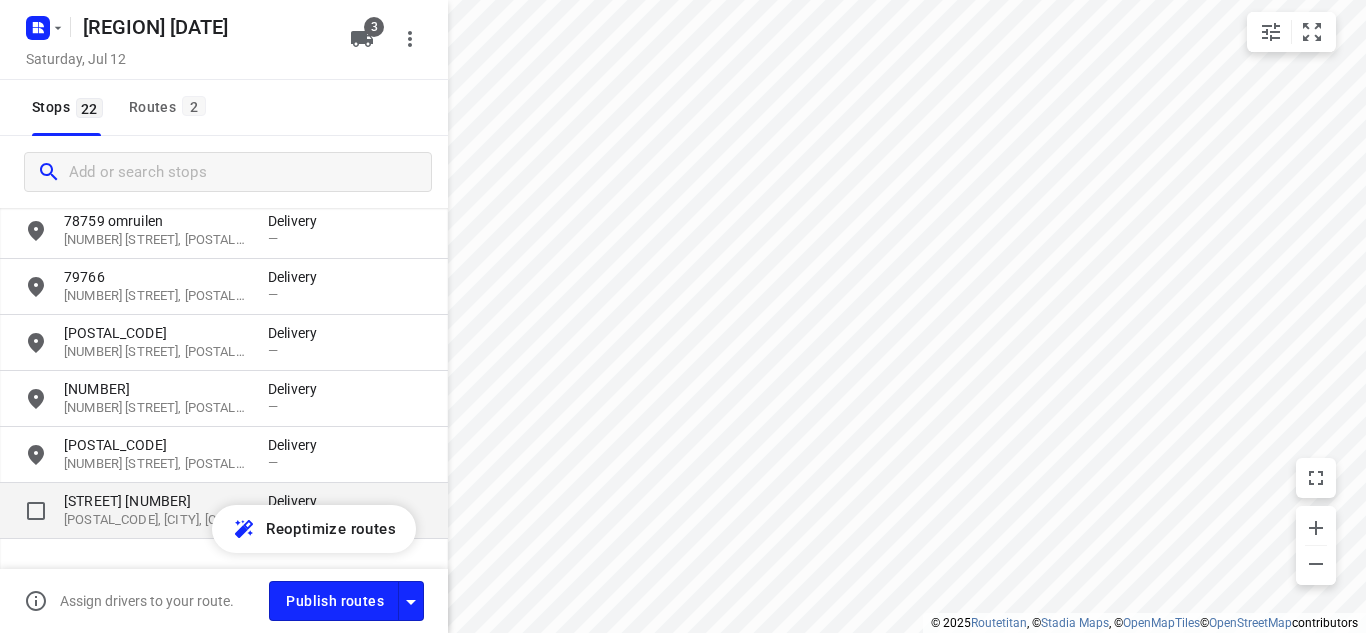 click on "[POSTAL_CODE], [CITY], [COUNTRY]" at bounding box center [156, 520] 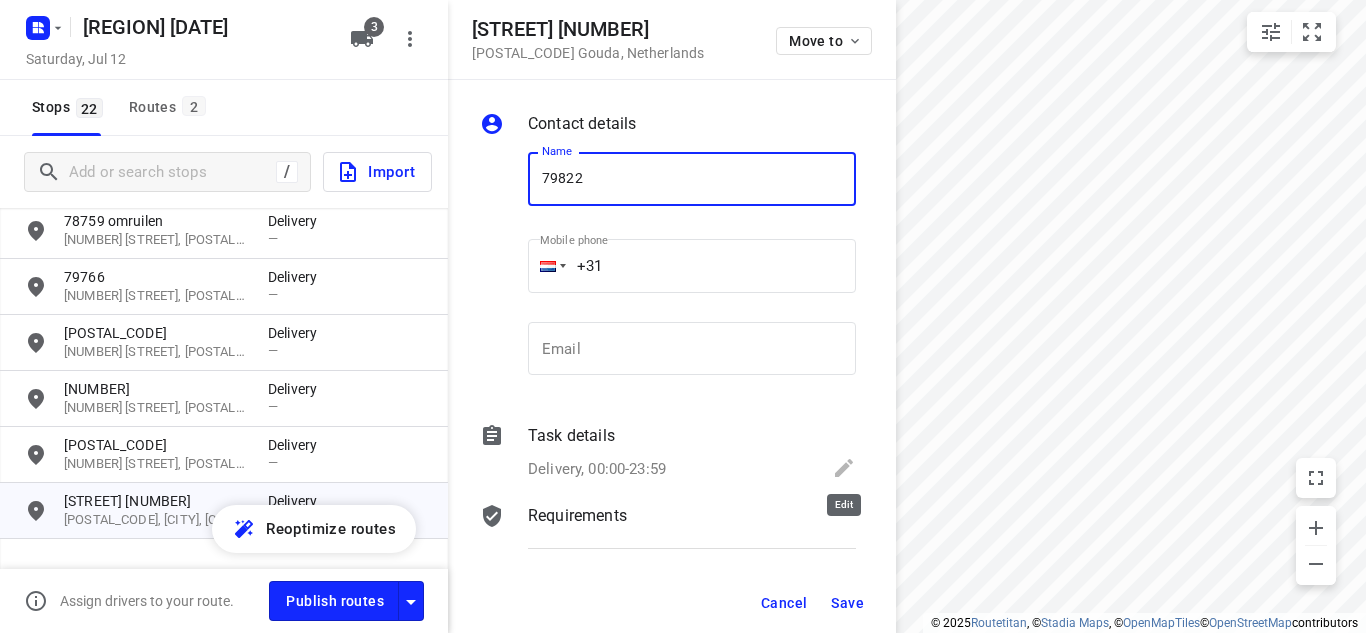 type on "79822" 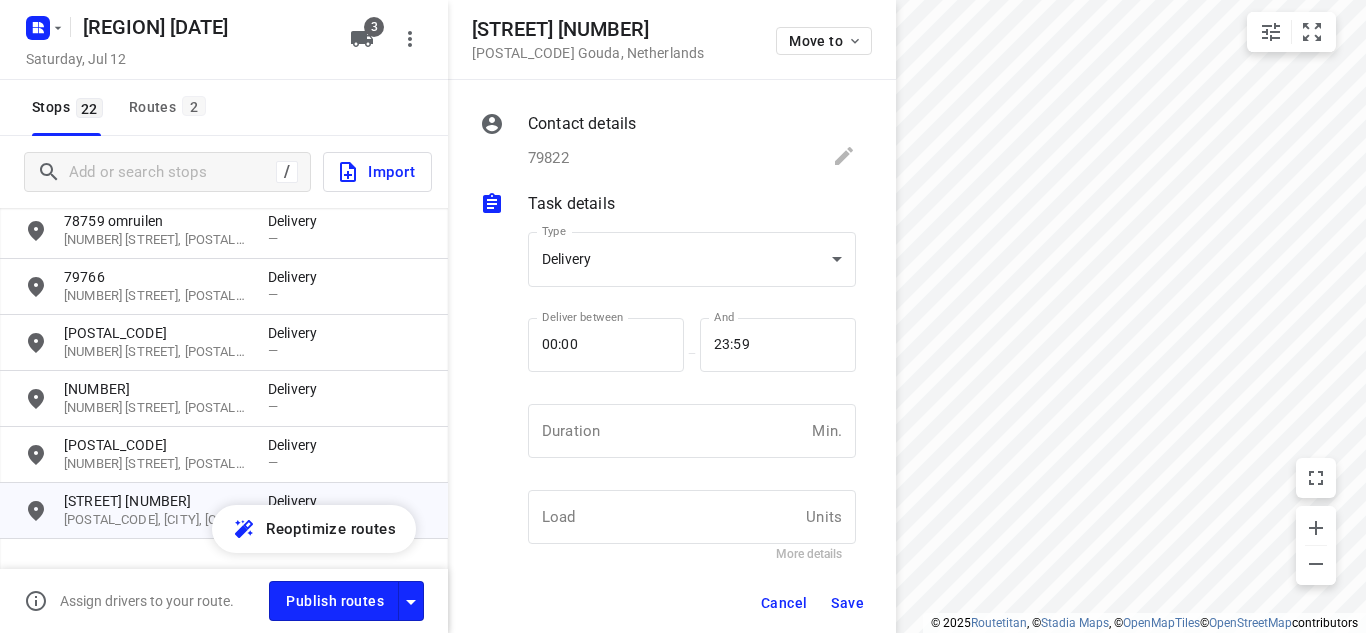 click on "Save" at bounding box center (784, 603) 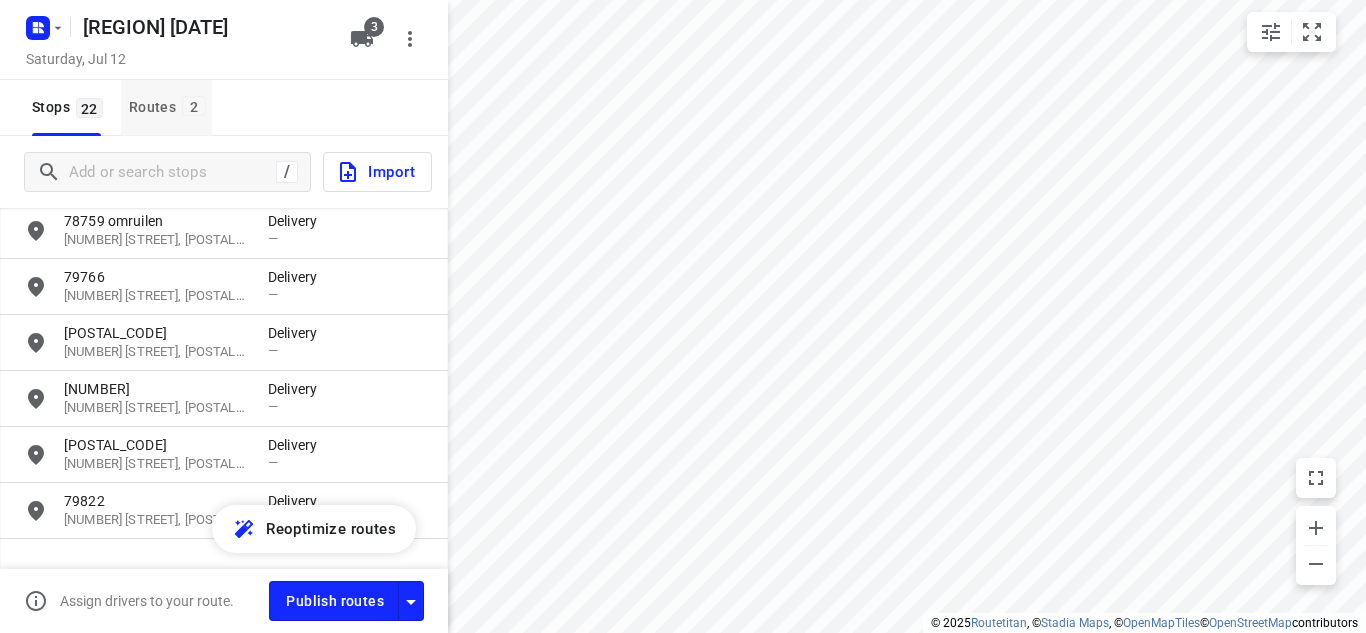 click on "Routes 2" at bounding box center [170, 107] 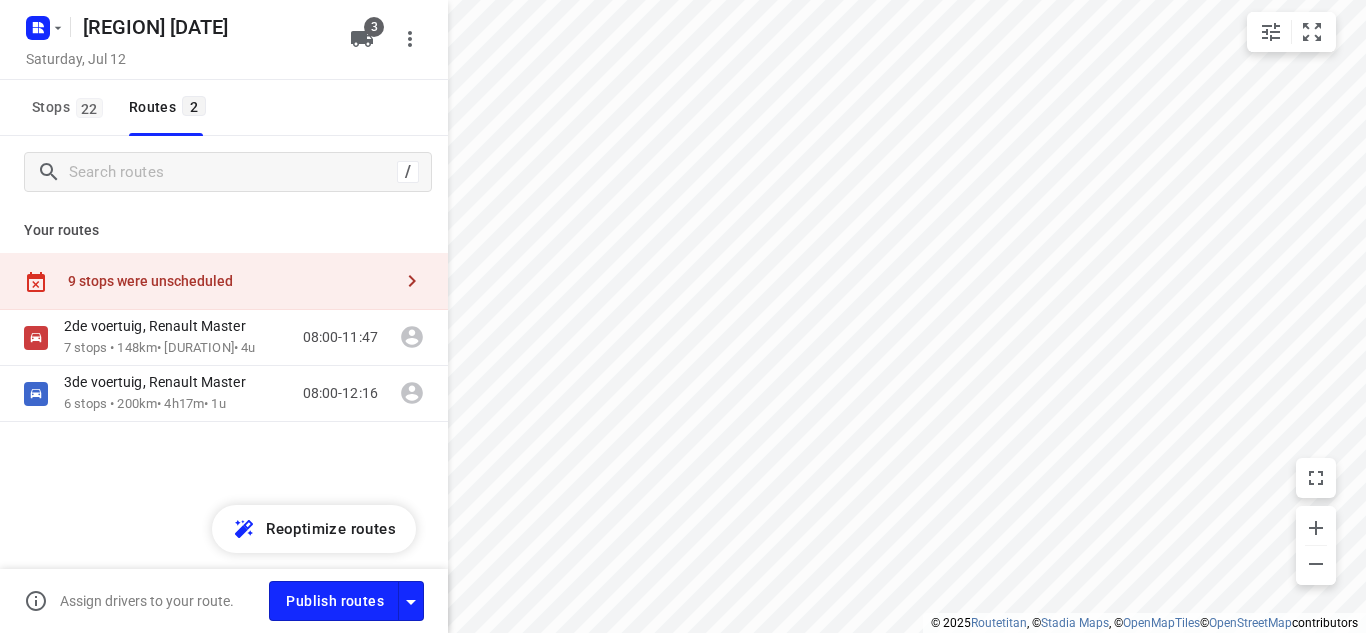 click on "9 stops were unscheduled" at bounding box center (230, 281) 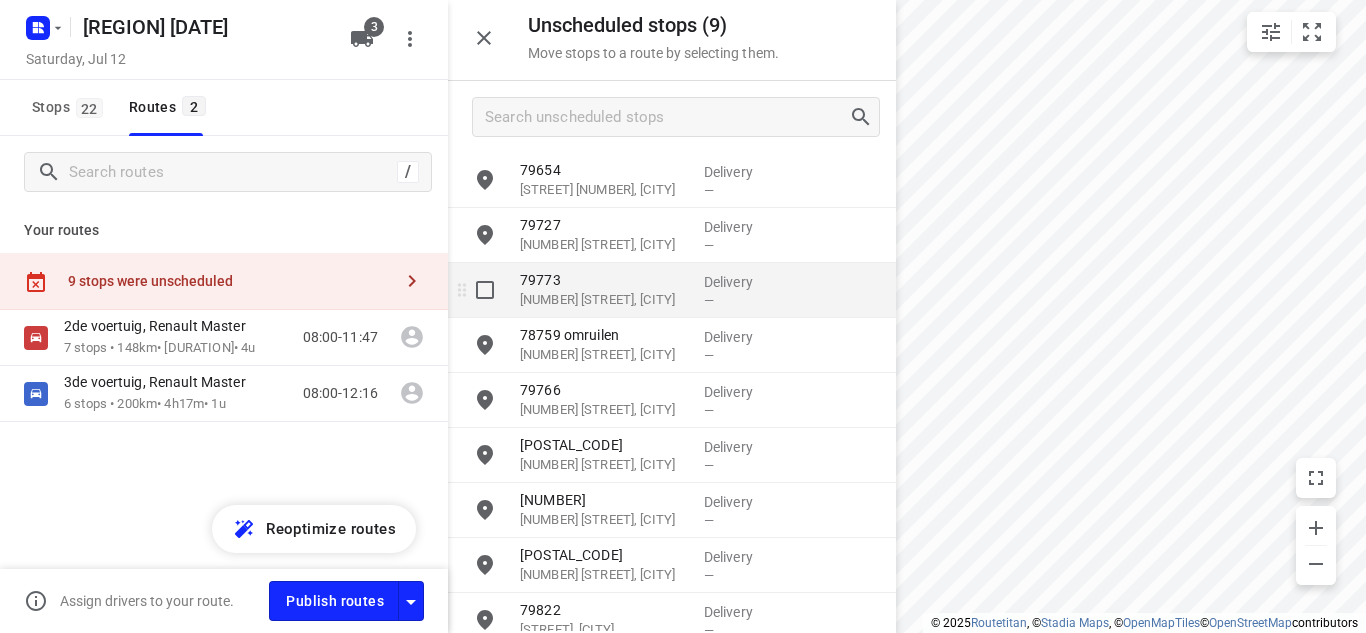scroll, scrollTop: 20, scrollLeft: 0, axis: vertical 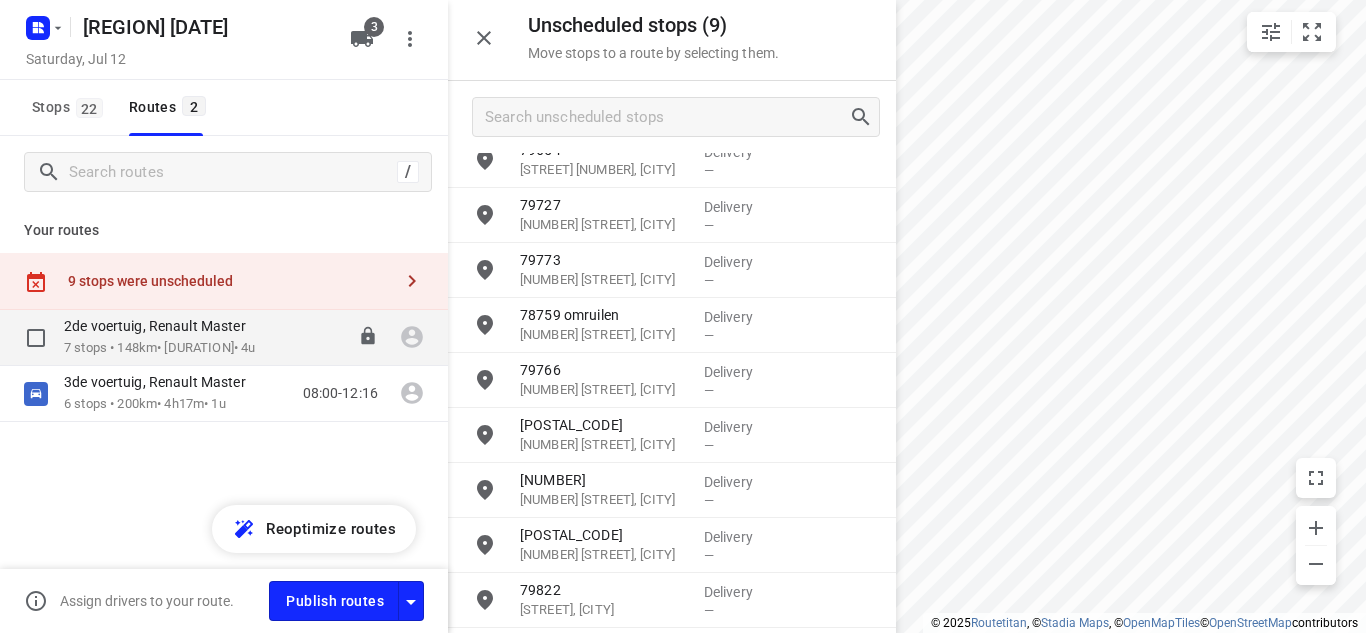 click on "2de voertuig, Renault Master" at bounding box center [165, 328] 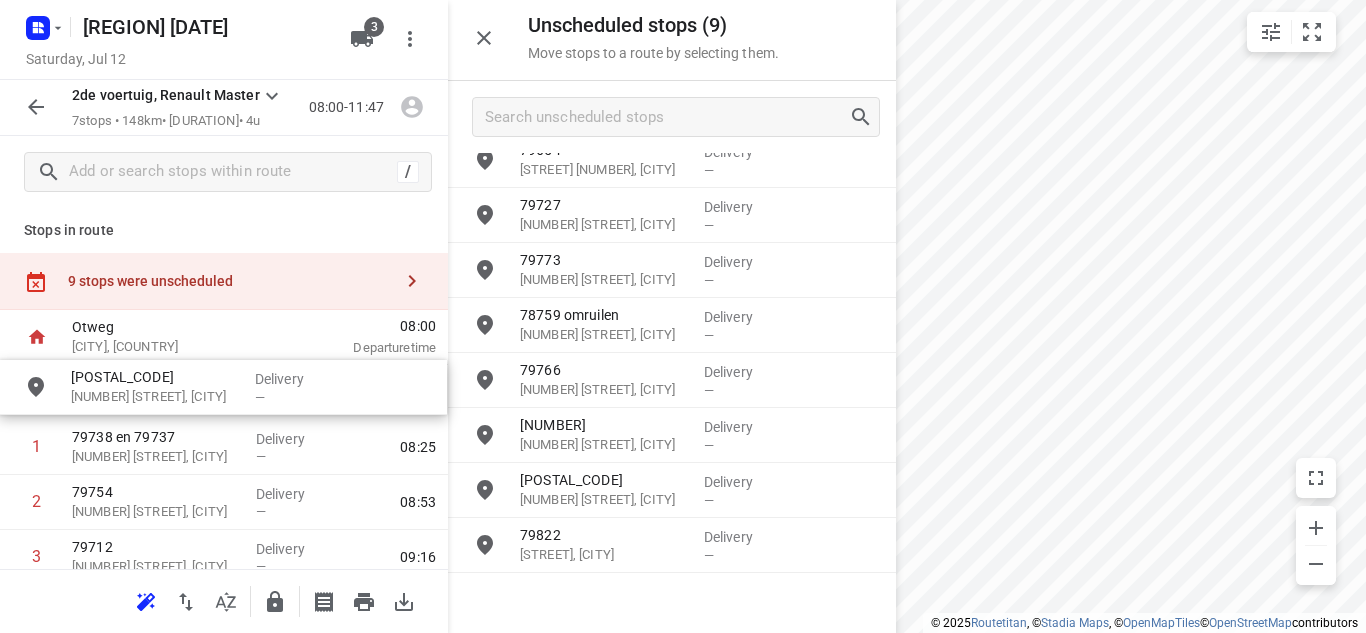 drag, startPoint x: 648, startPoint y: 433, endPoint x: 190, endPoint y: 385, distance: 460.50842 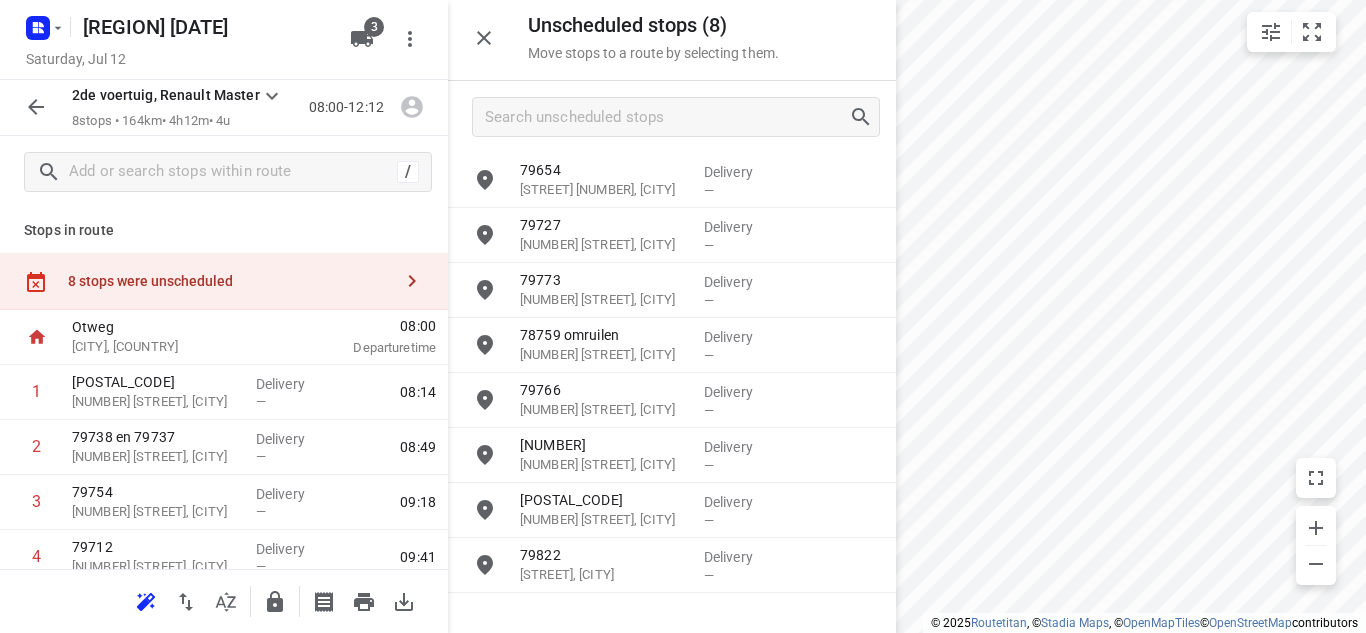 scroll, scrollTop: 0, scrollLeft: 0, axis: both 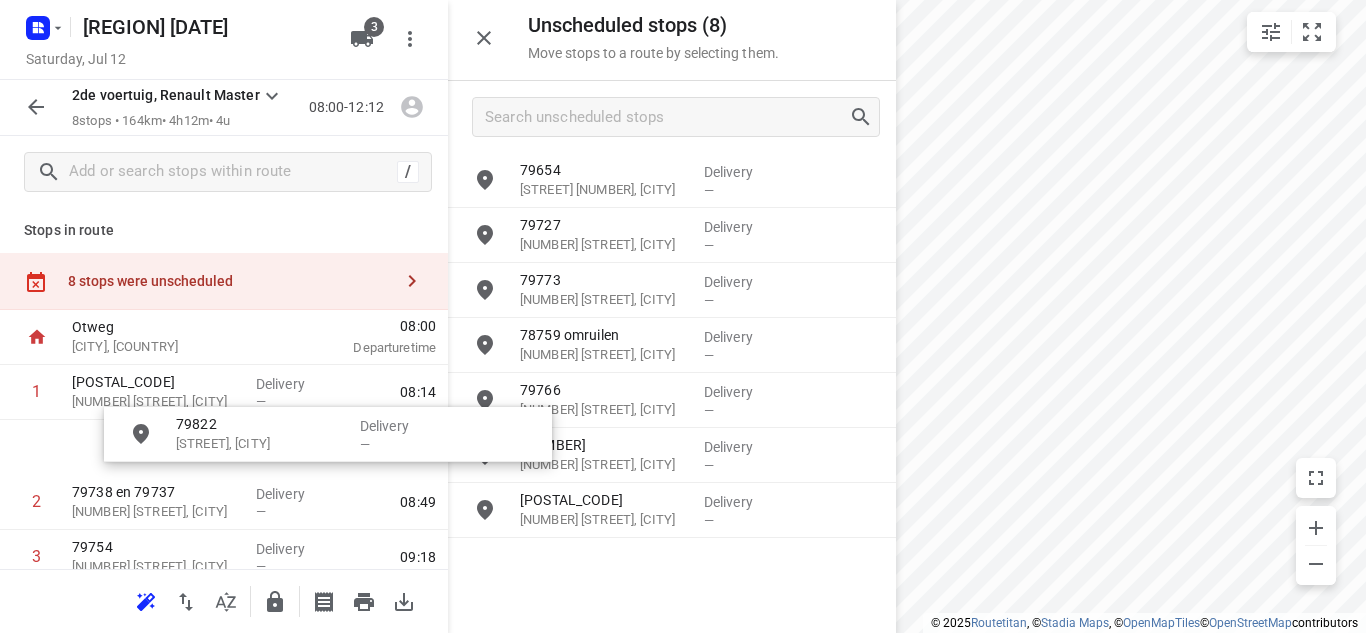 drag, startPoint x: 642, startPoint y: 560, endPoint x: 248, endPoint y: 412, distance: 420.88004 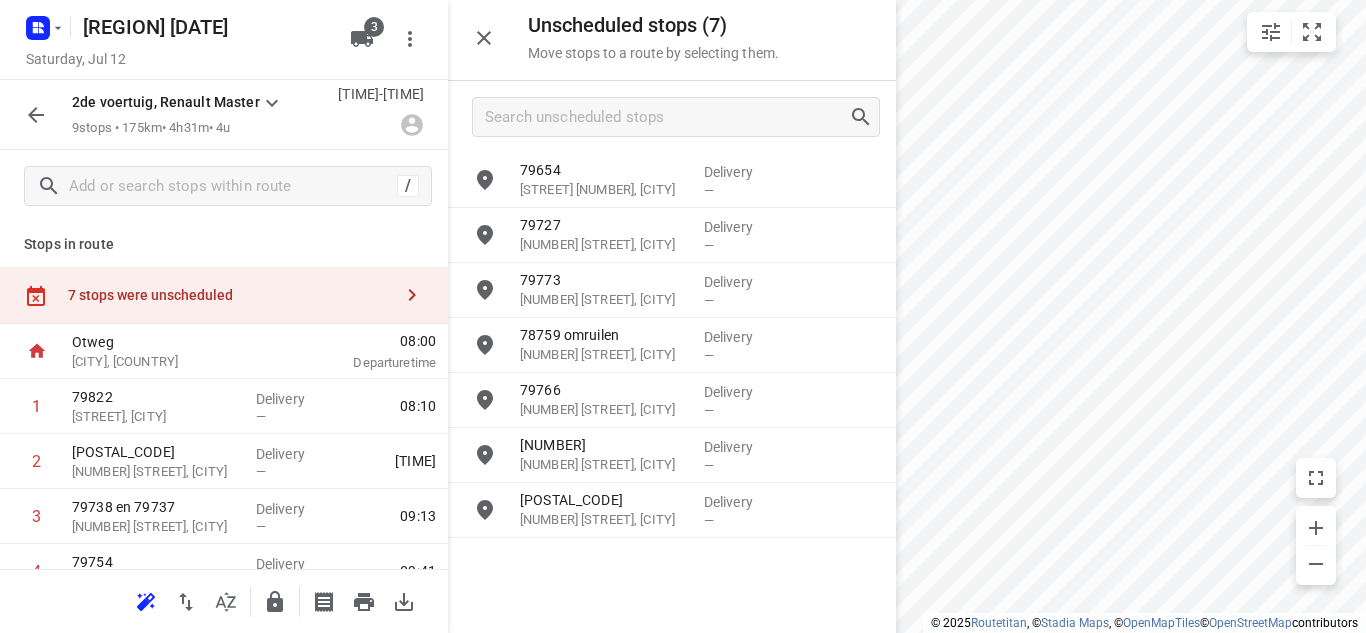click at bounding box center (36, 115) 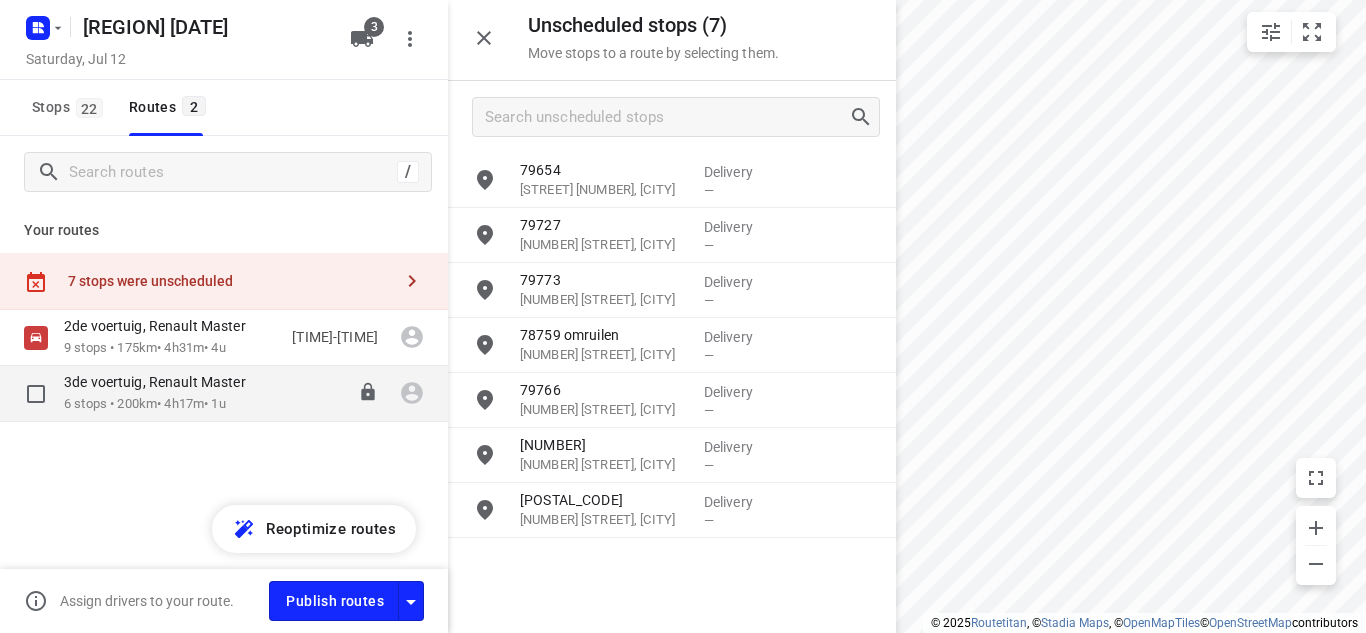 click on "3de voertuig, Renault Master" at bounding box center [161, 382] 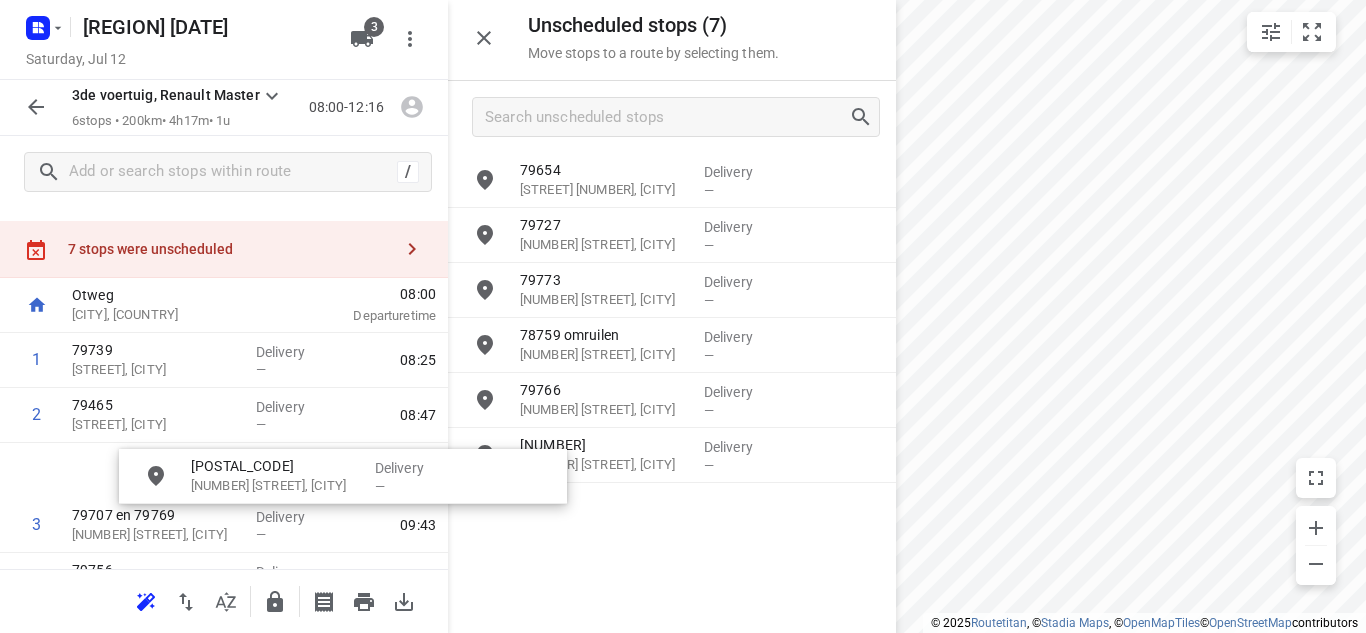 scroll, scrollTop: 33, scrollLeft: 0, axis: vertical 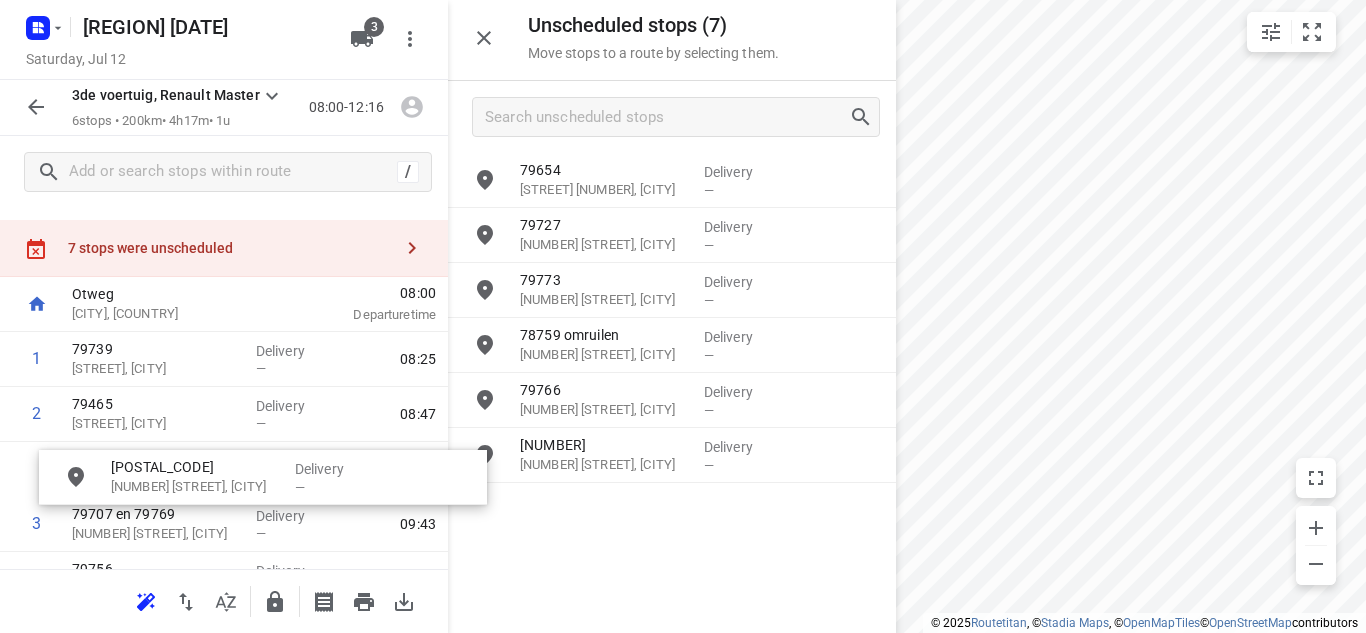 drag, startPoint x: 614, startPoint y: 503, endPoint x: 192, endPoint y: 466, distance: 423.61893 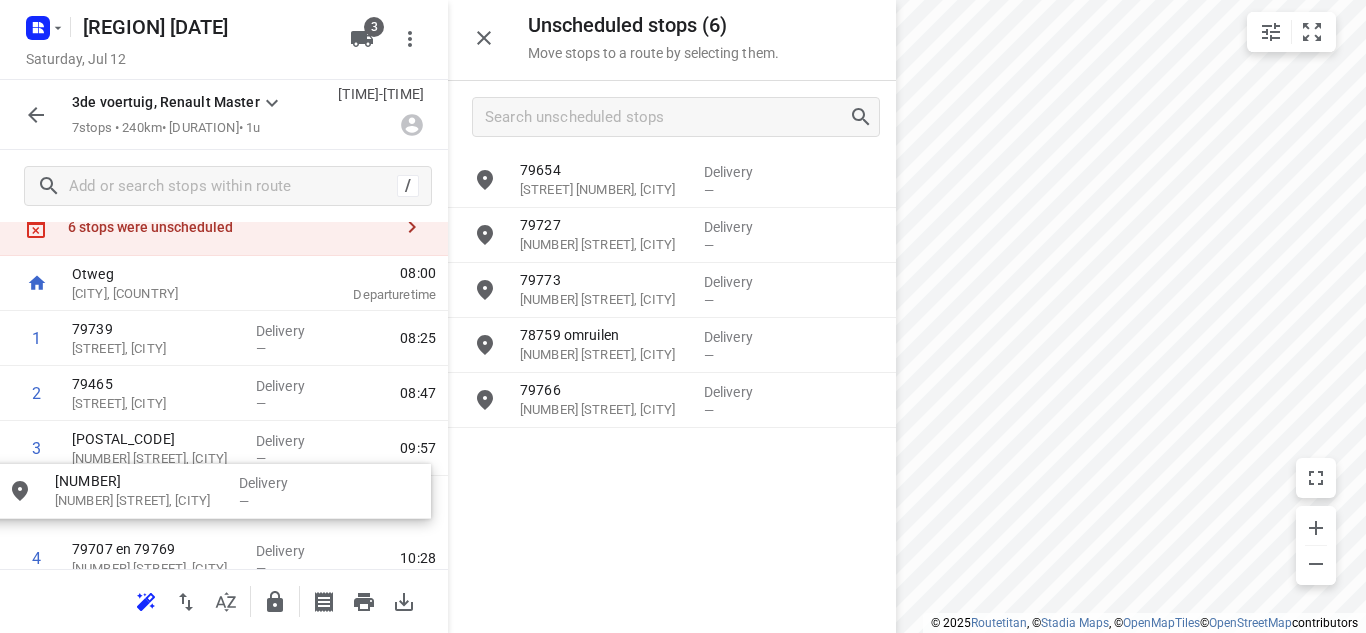 scroll, scrollTop: 75, scrollLeft: 0, axis: vertical 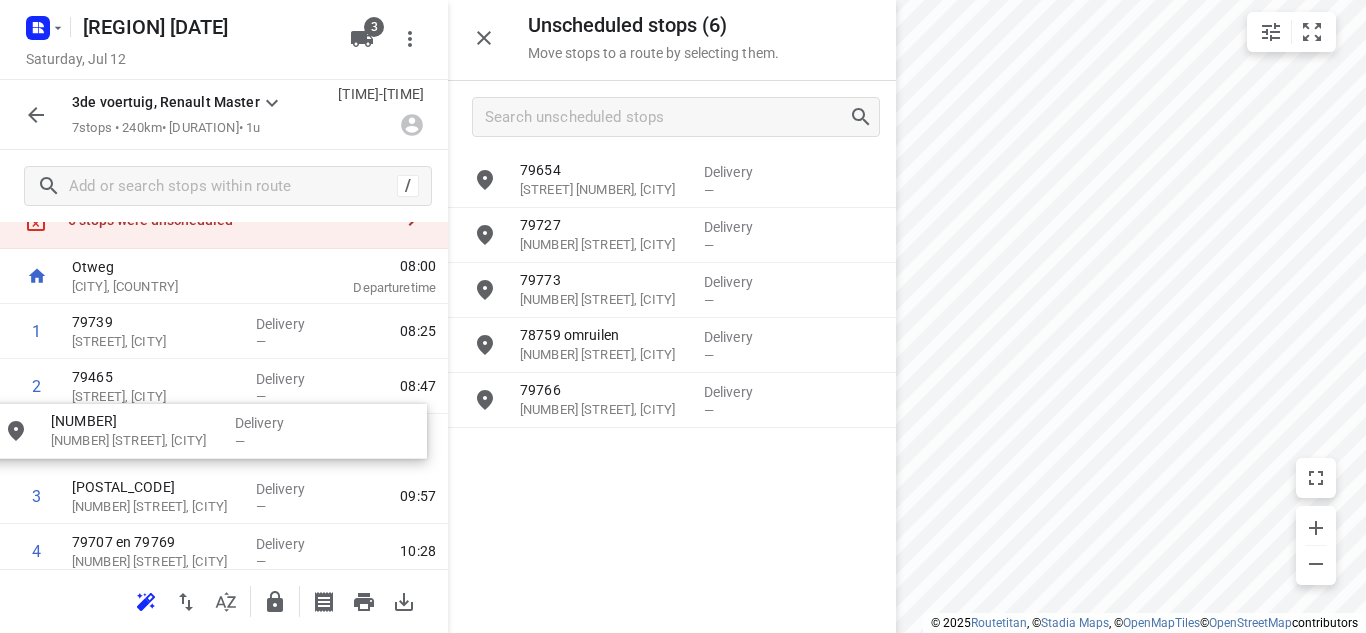 drag, startPoint x: 640, startPoint y: 459, endPoint x: 147, endPoint y: 433, distance: 493.68512 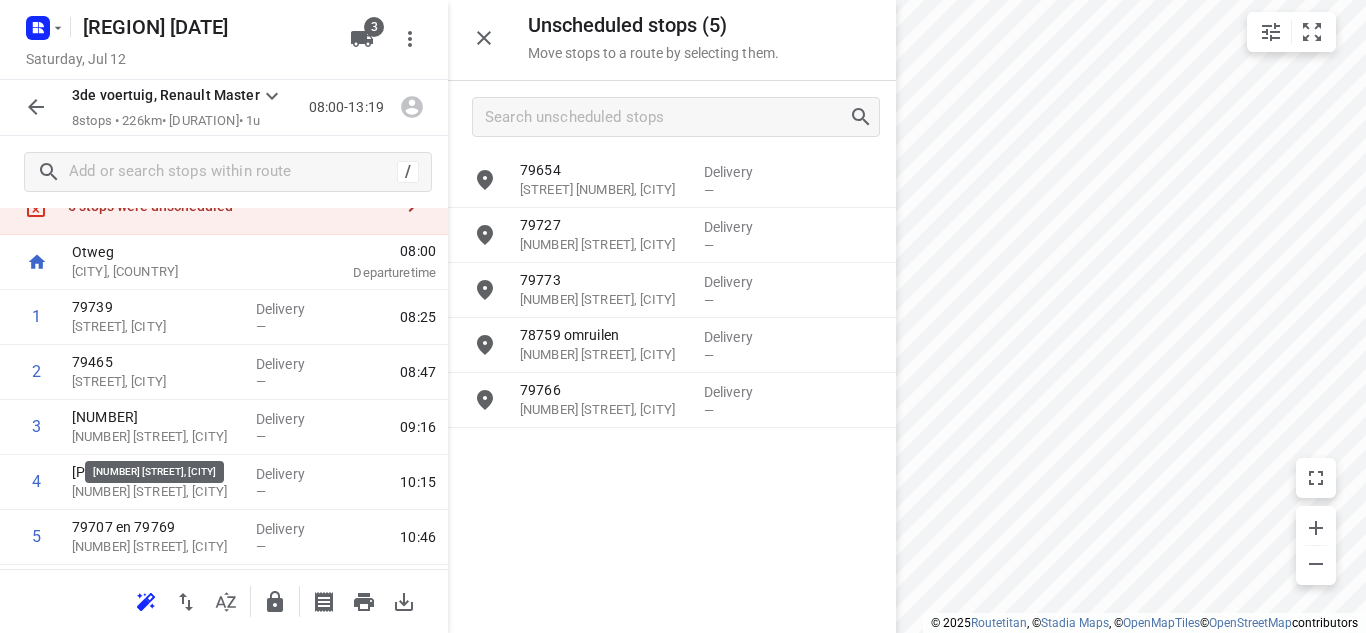 click on "[NUMBER] [STREET], [CITY]" at bounding box center (156, 437) 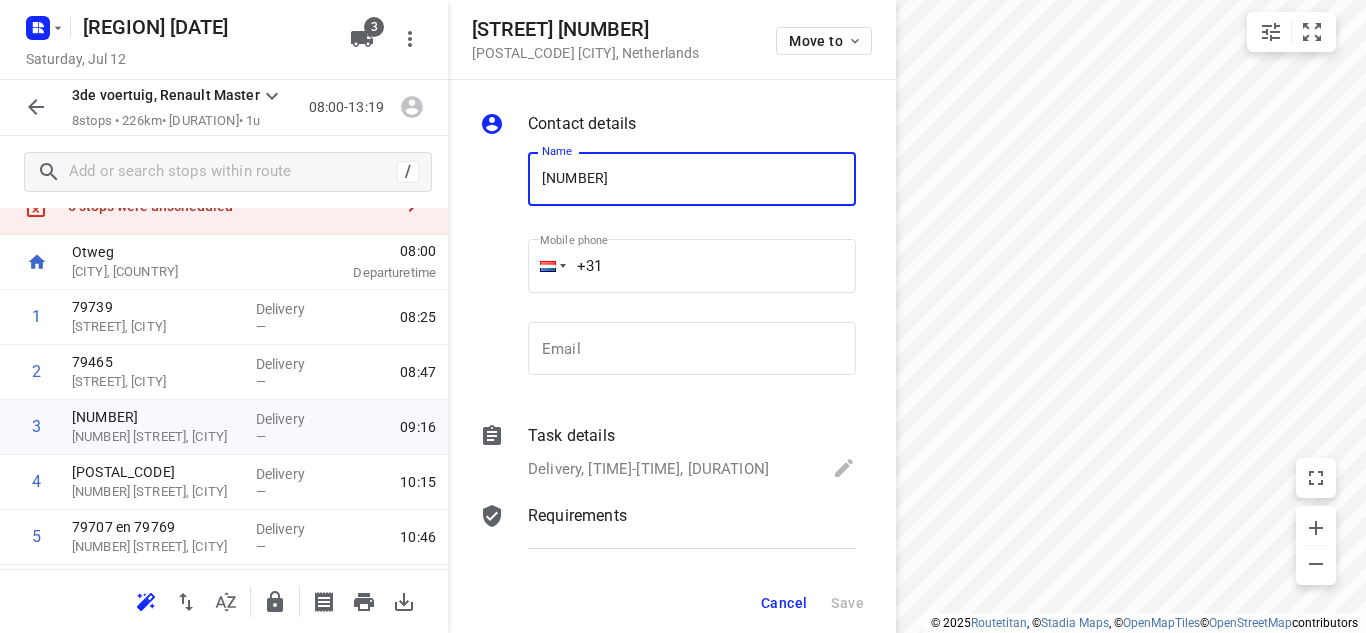click on "Cancel" at bounding box center (784, 603) 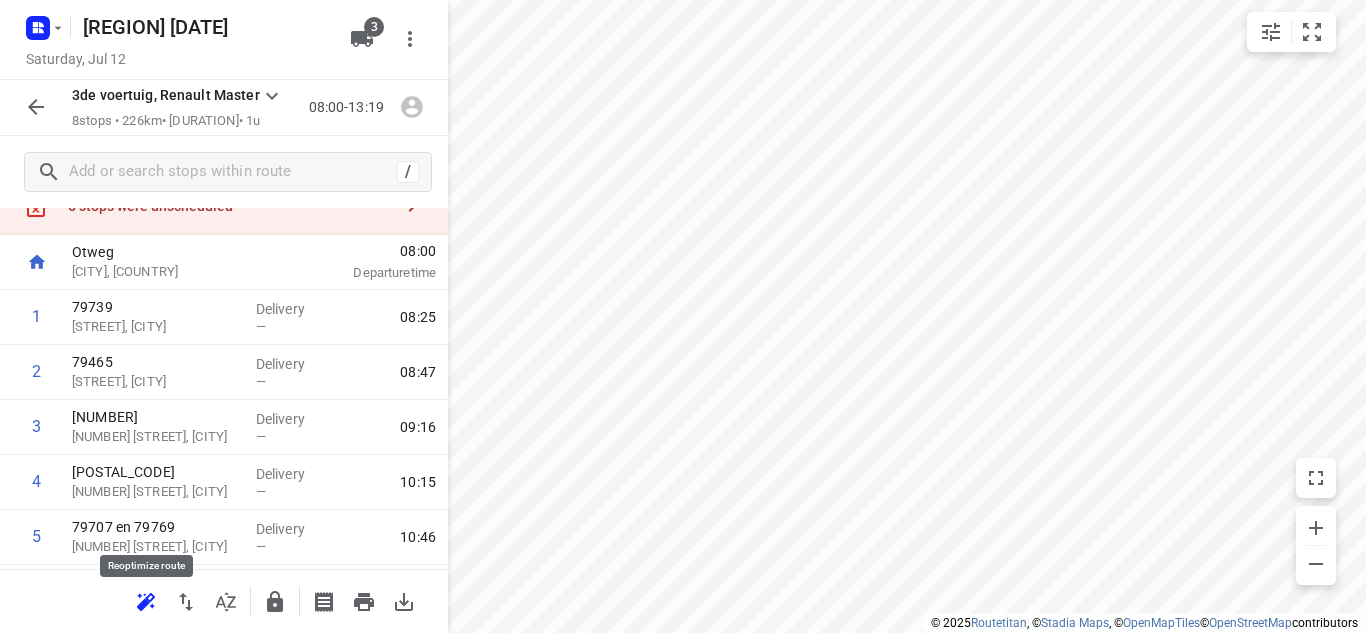 click at bounding box center (143, 604) 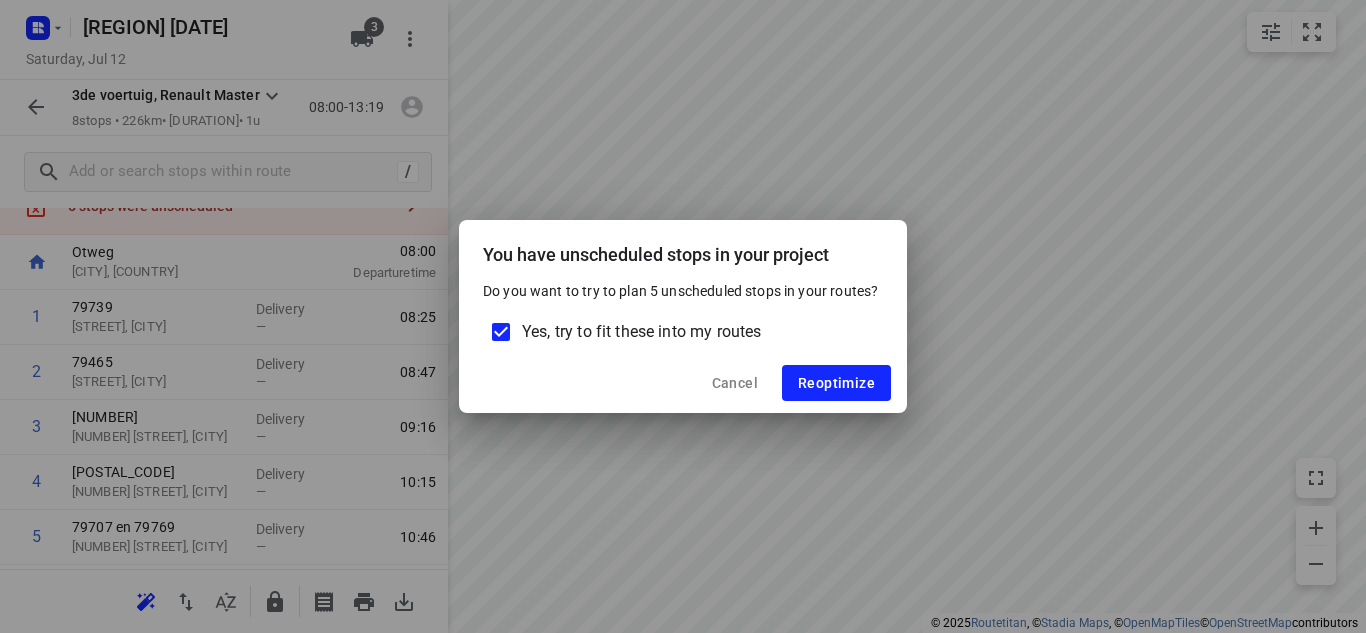 click on "Yes, try to fit these into my routes" at bounding box center [501, 332] 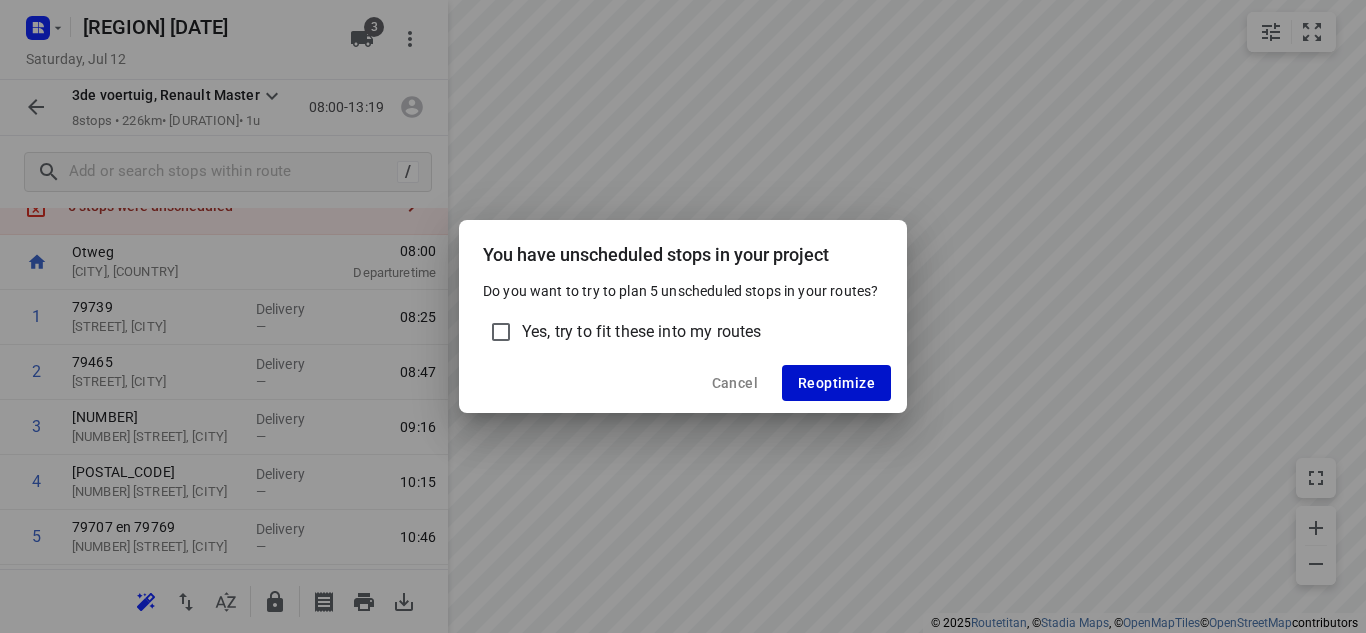 click on "Reoptimize" at bounding box center [836, 383] 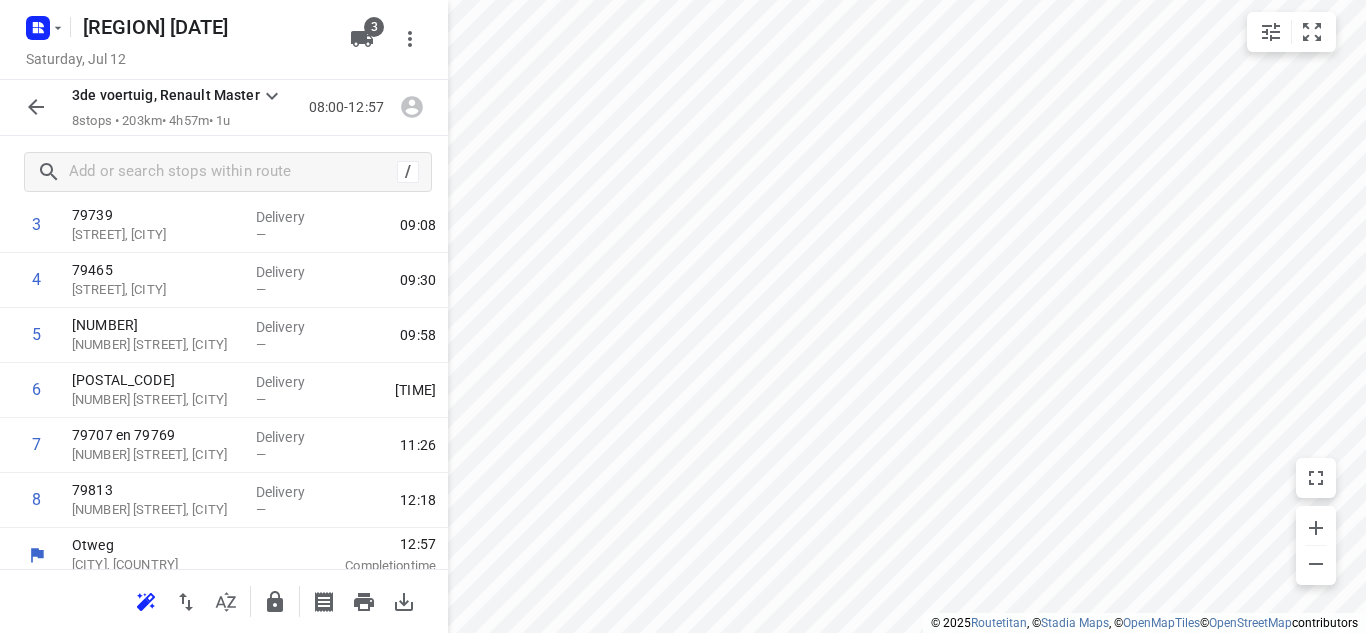 scroll, scrollTop: 291, scrollLeft: 0, axis: vertical 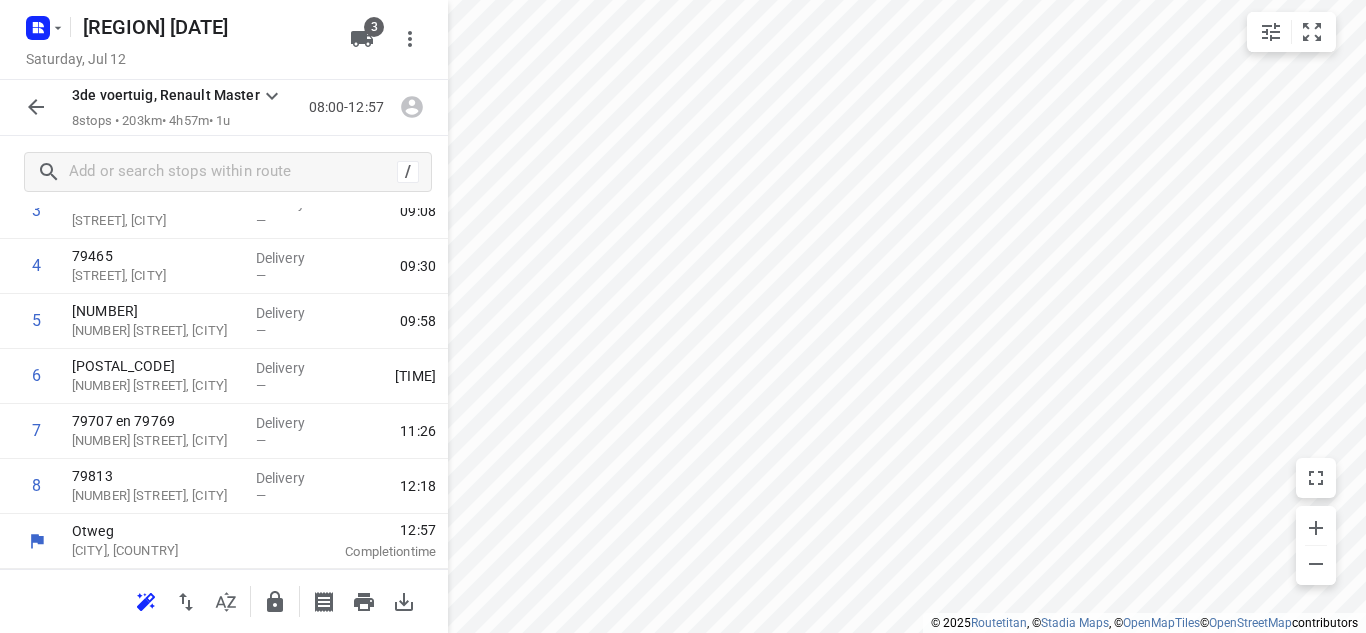 click at bounding box center [36, 107] 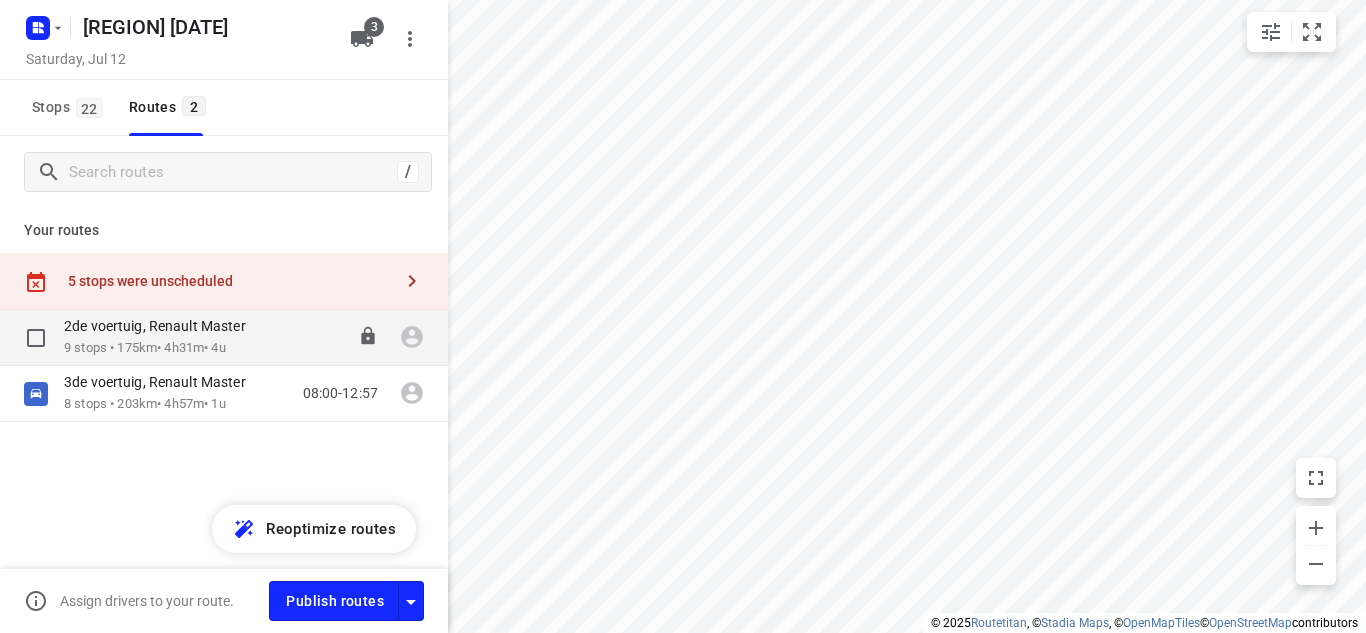 click on "2de voertuig, Renault Master" at bounding box center [161, 326] 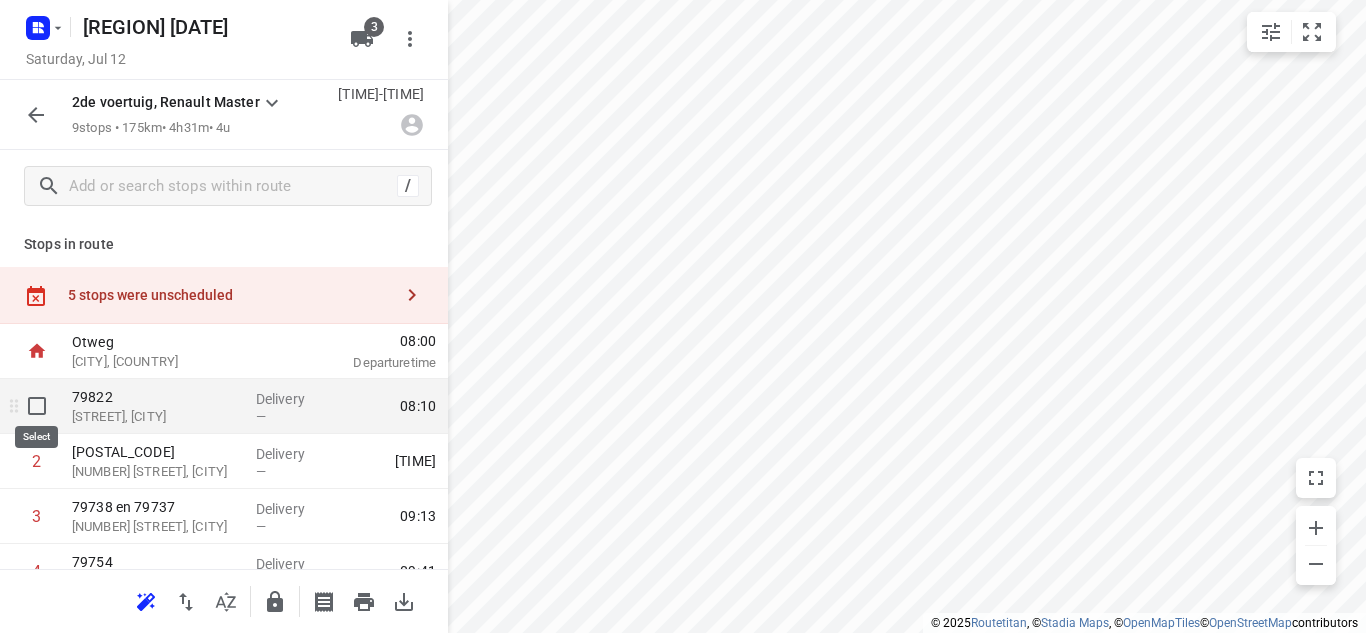 click at bounding box center (37, 406) 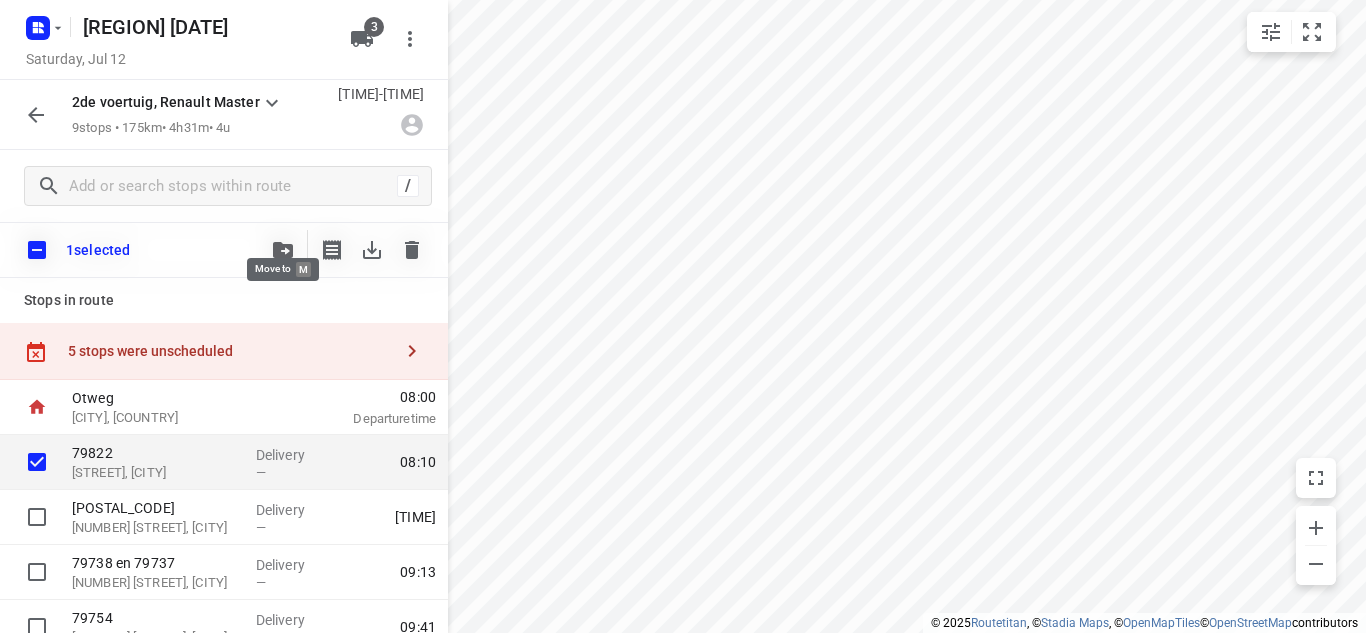 click at bounding box center [283, 250] 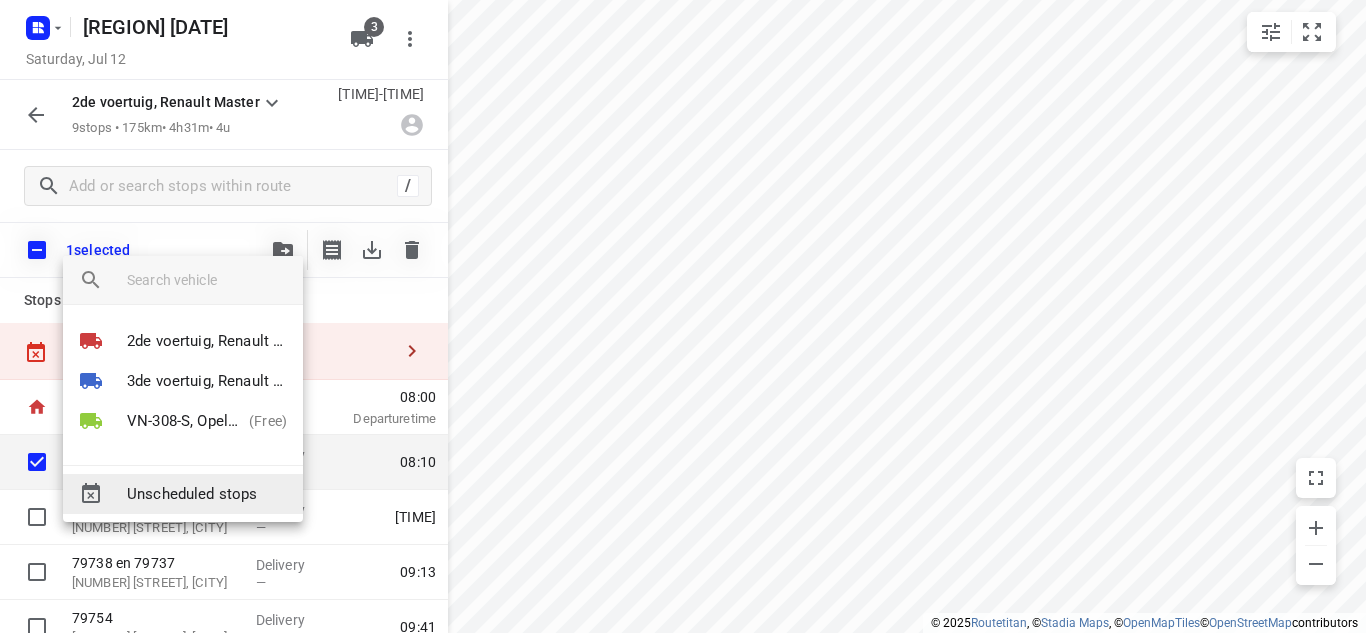 click on "Unscheduled stops" at bounding box center [207, 494] 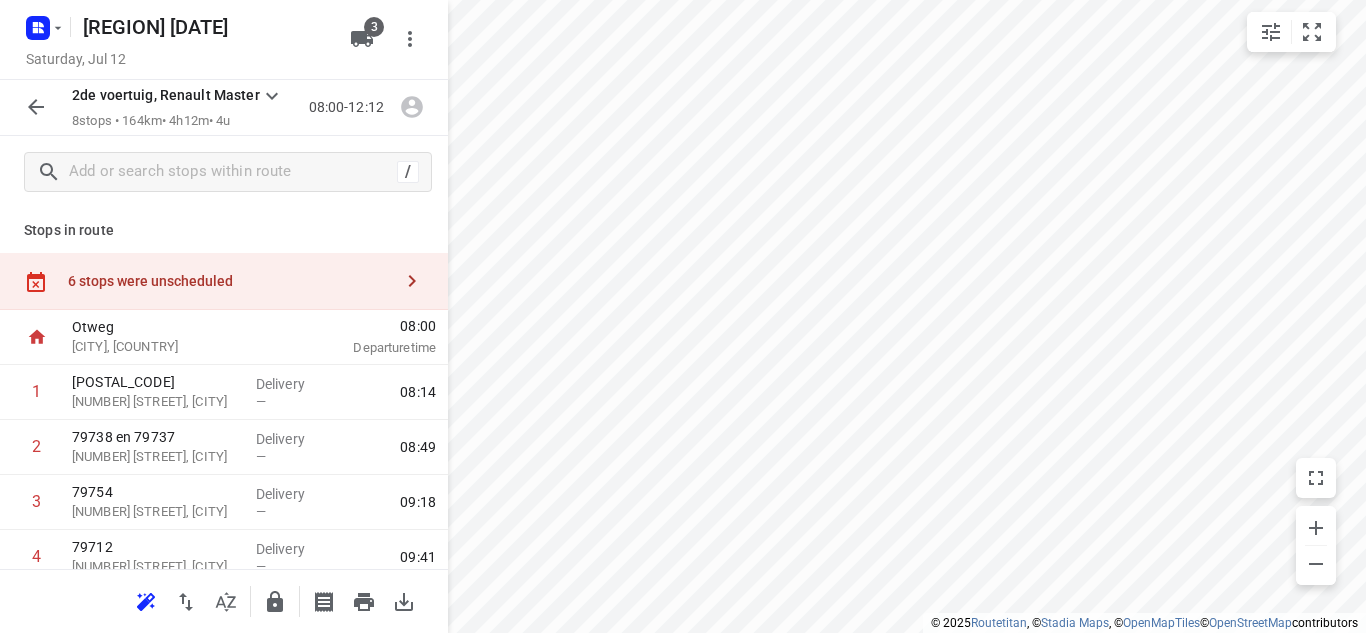 click at bounding box center [36, 107] 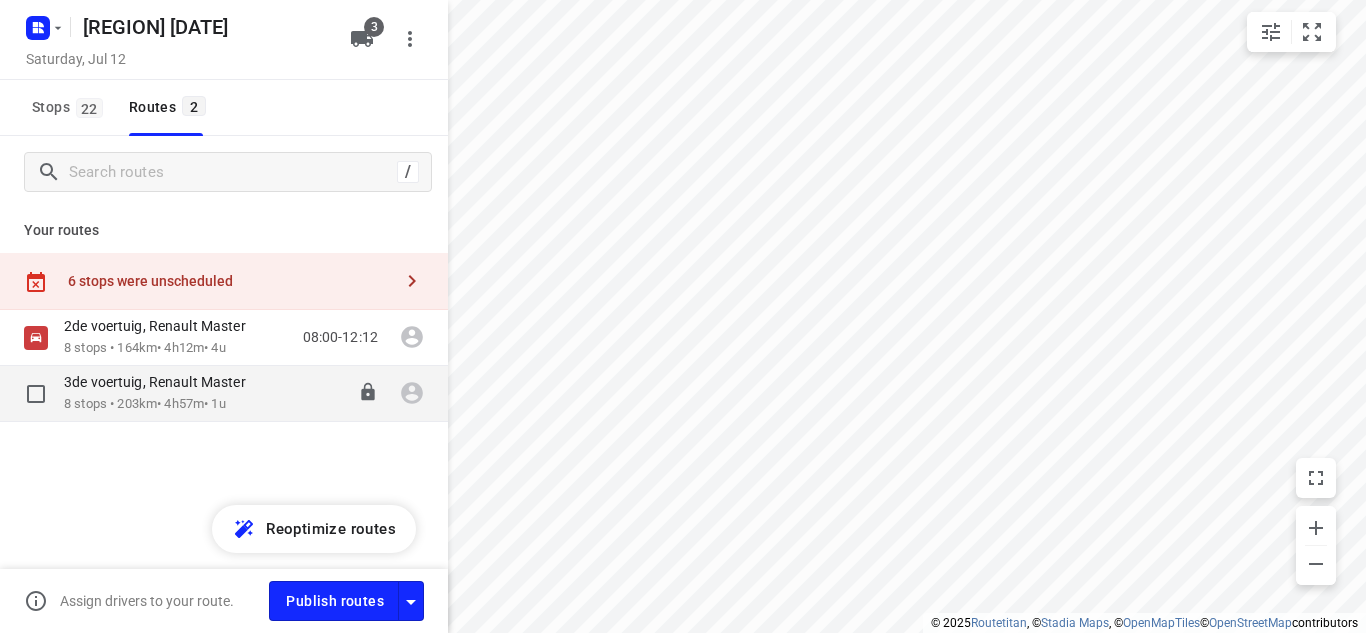 click on "[NUMBER] stops • [DISTANCE] • [DURATION] • [DURATION]" at bounding box center [165, 404] 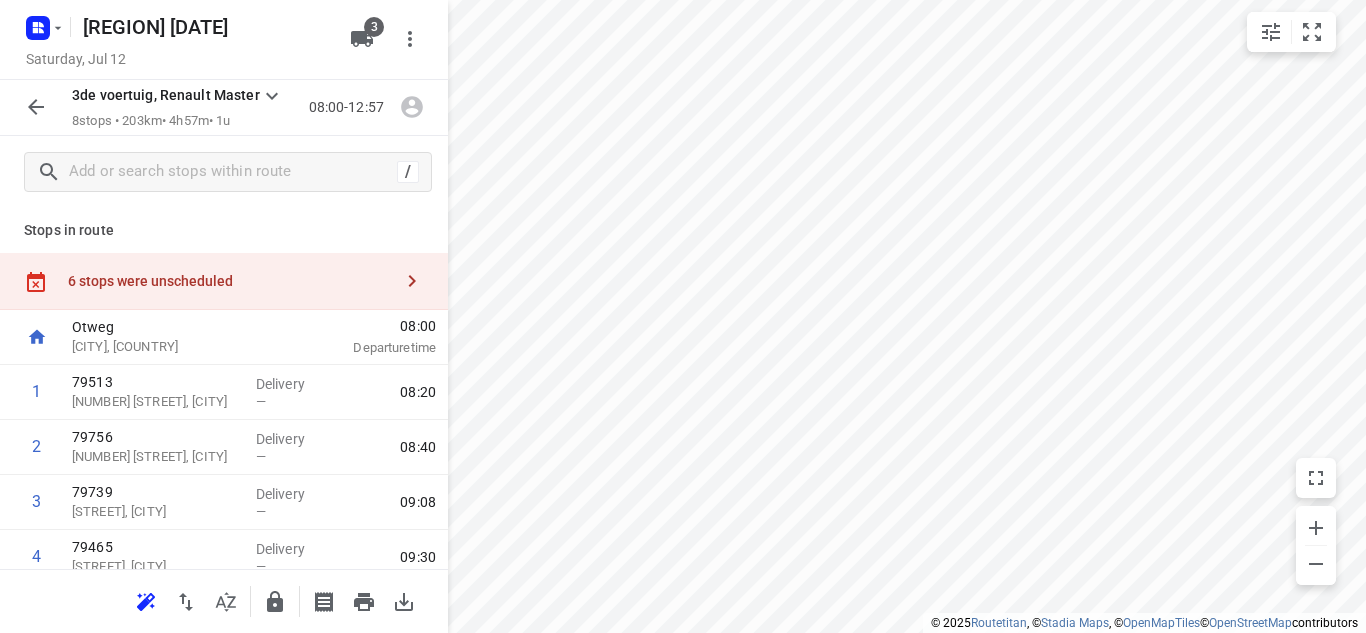 click on "6 stops were unscheduled" at bounding box center (230, 281) 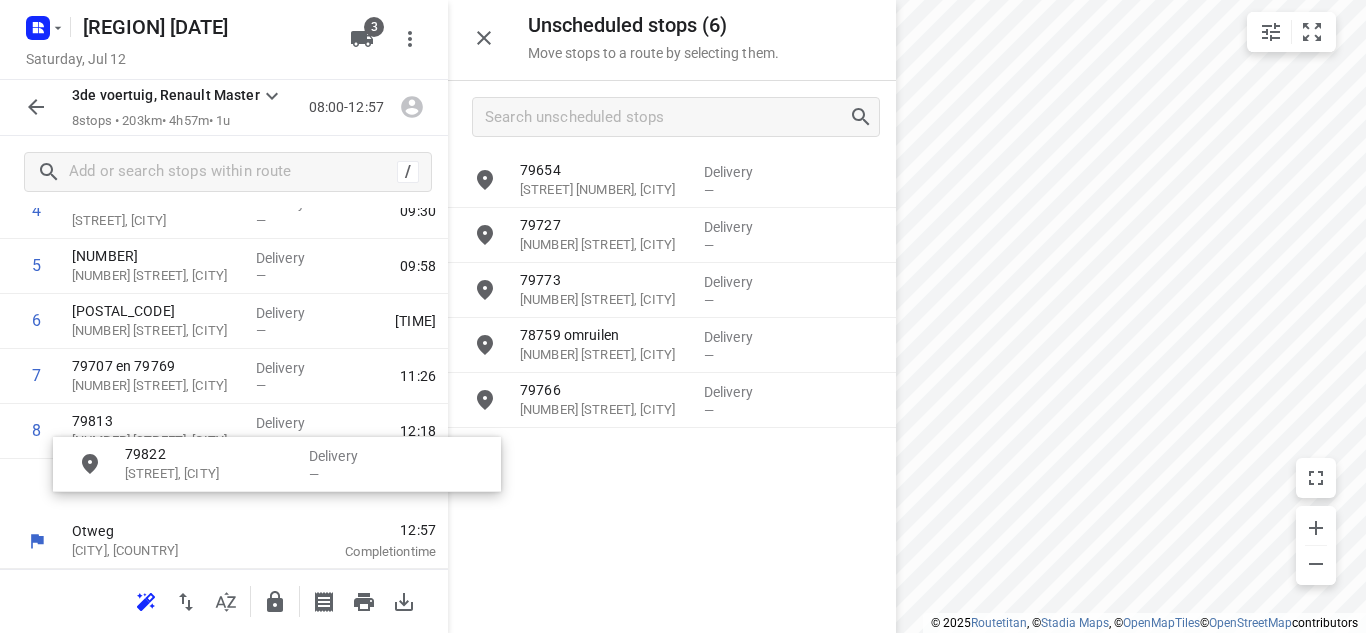 scroll, scrollTop: 346, scrollLeft: 0, axis: vertical 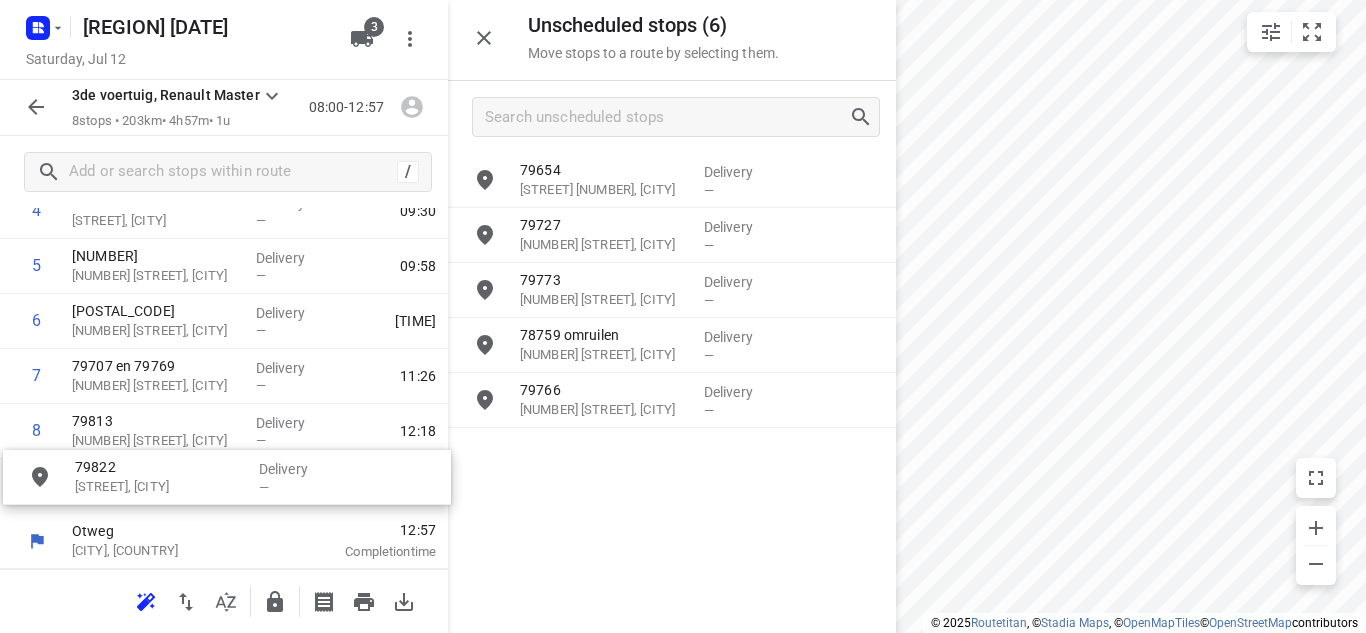 drag, startPoint x: 645, startPoint y: 175, endPoint x: 186, endPoint y: 479, distance: 550.5425 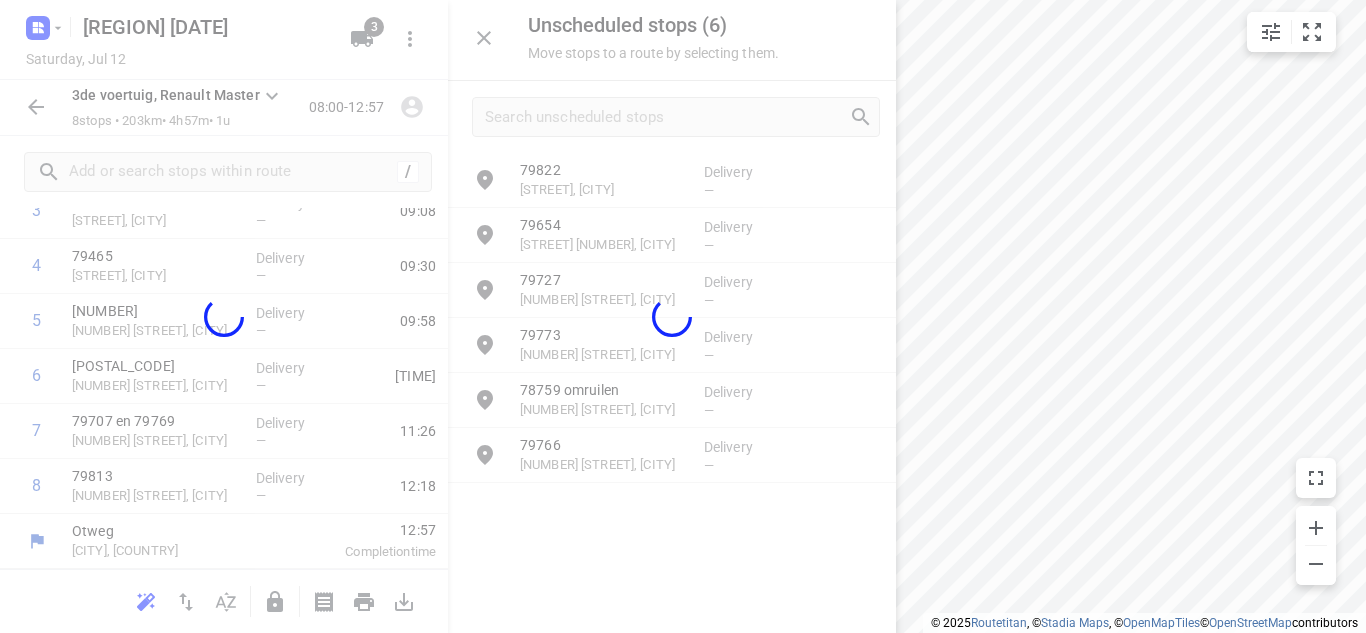 scroll, scrollTop: 291, scrollLeft: 0, axis: vertical 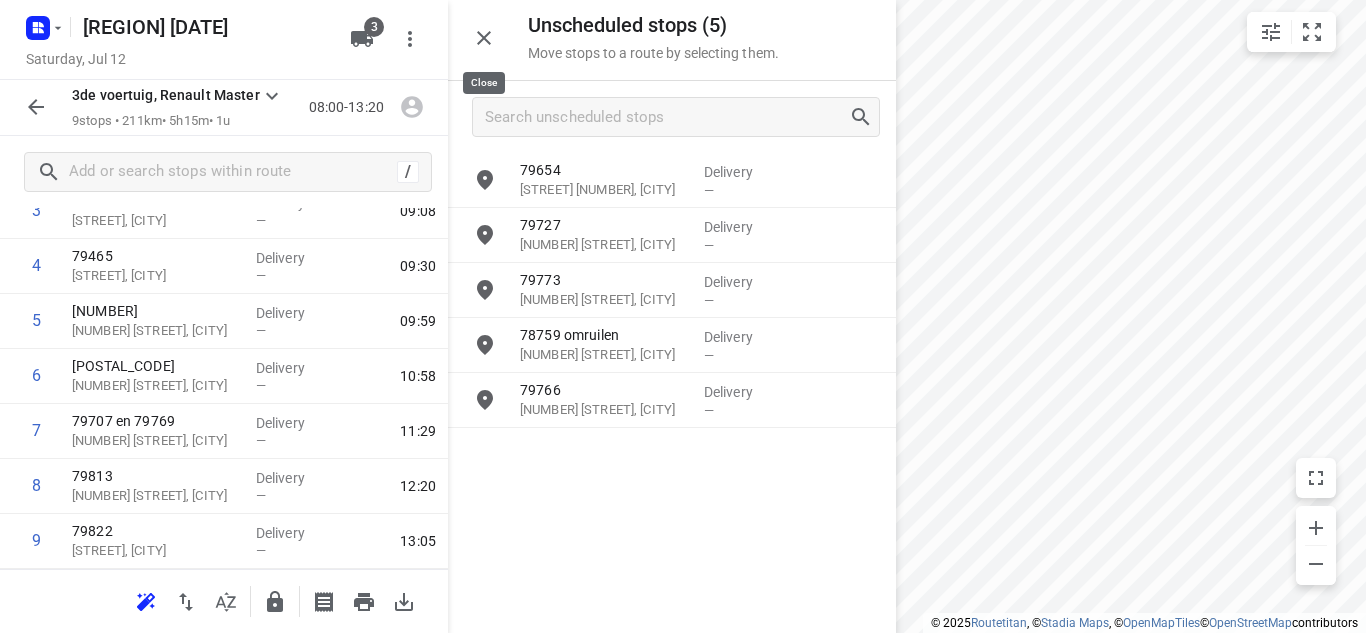 click at bounding box center (484, 38) 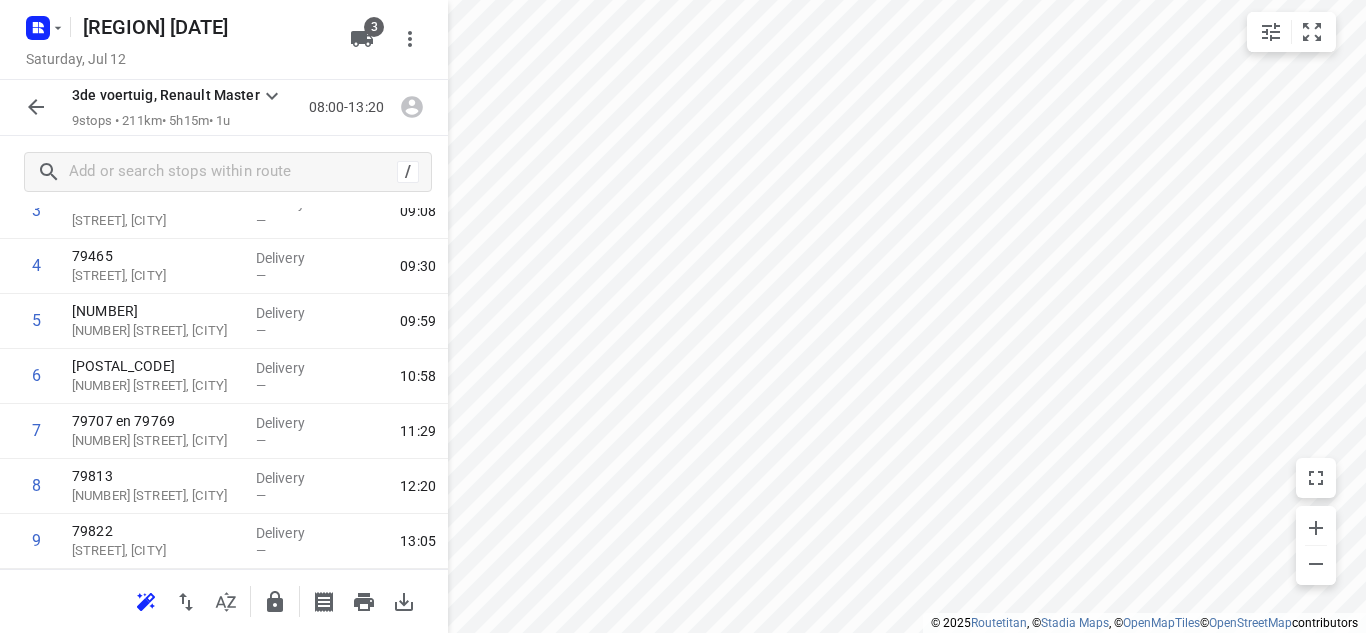 click at bounding box center [36, 107] 